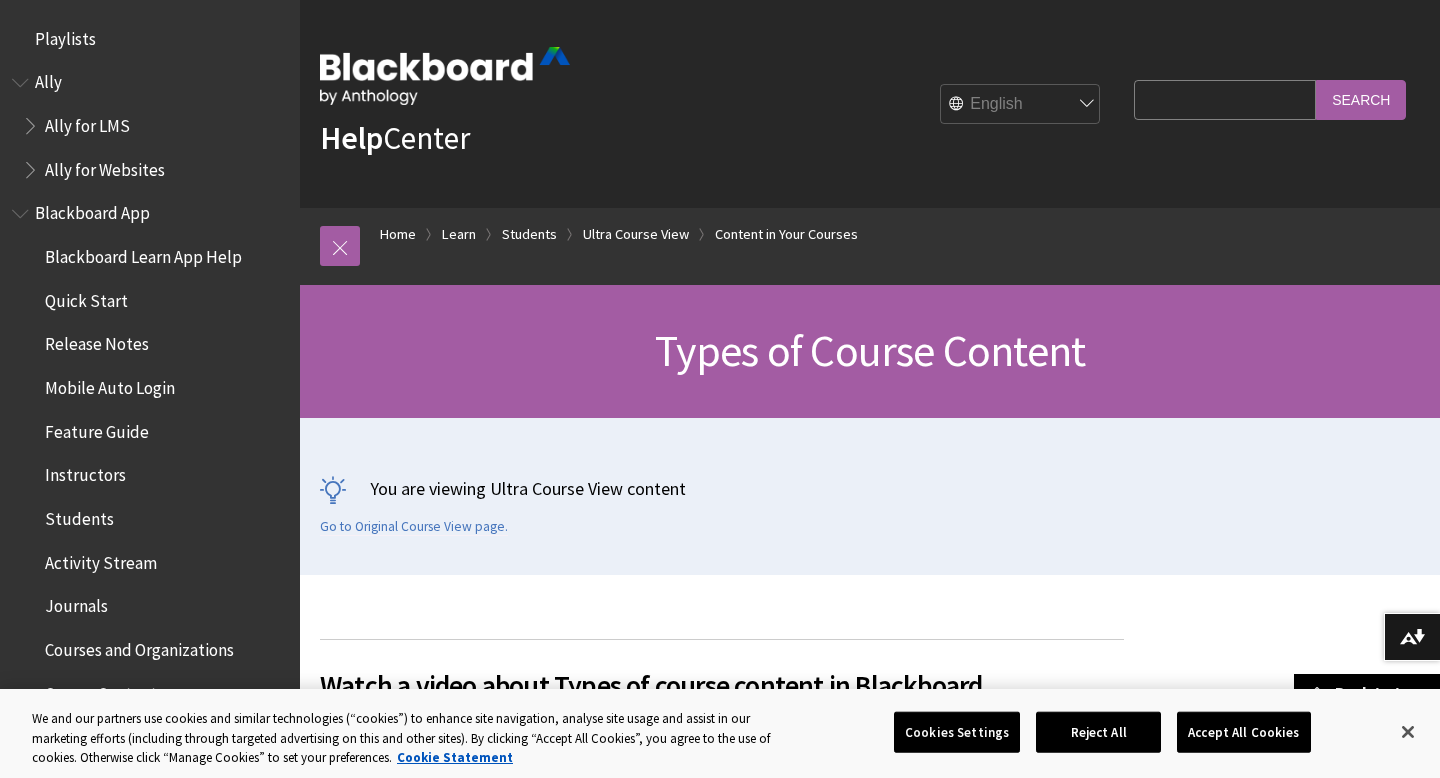 scroll, scrollTop: 1290, scrollLeft: 0, axis: vertical 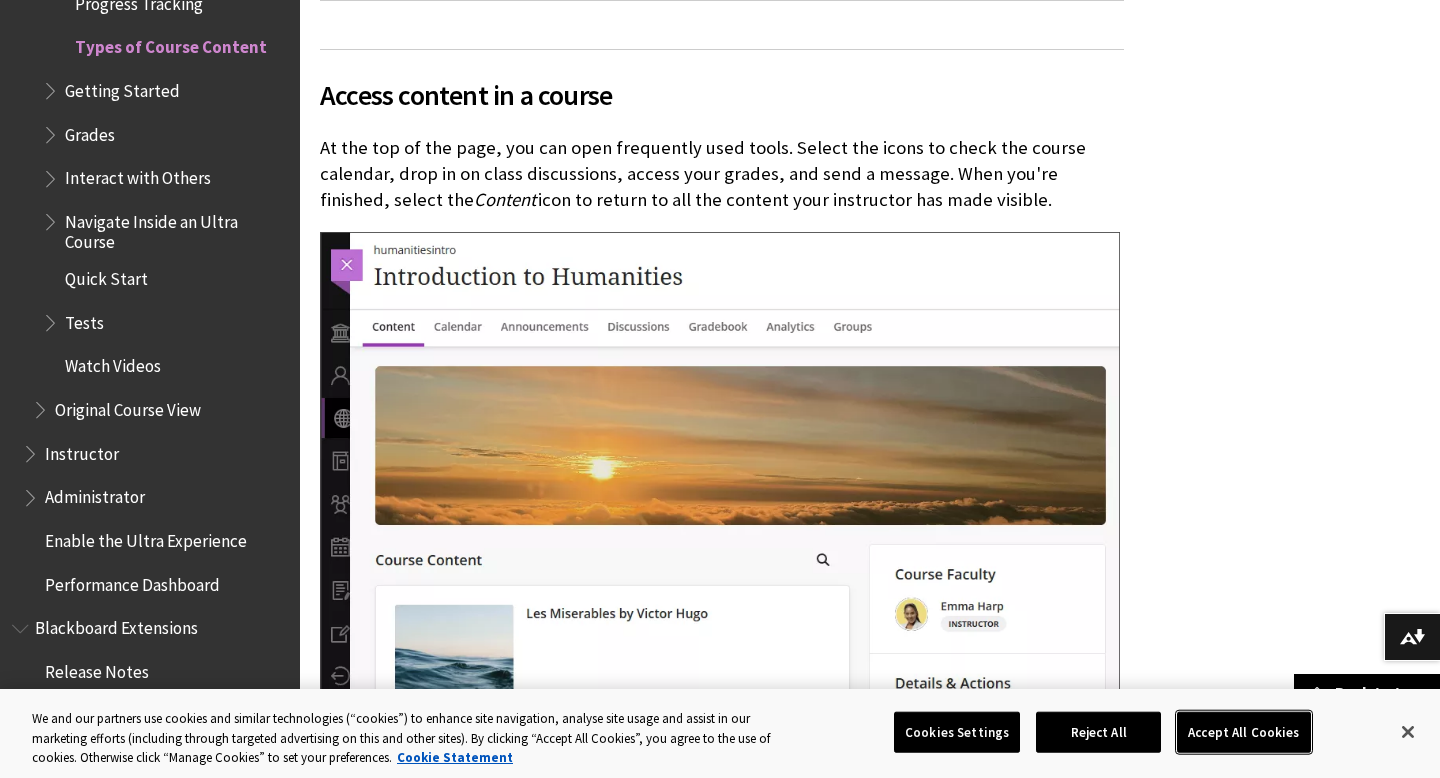 click on "Accept All Cookies" at bounding box center (1243, 732) 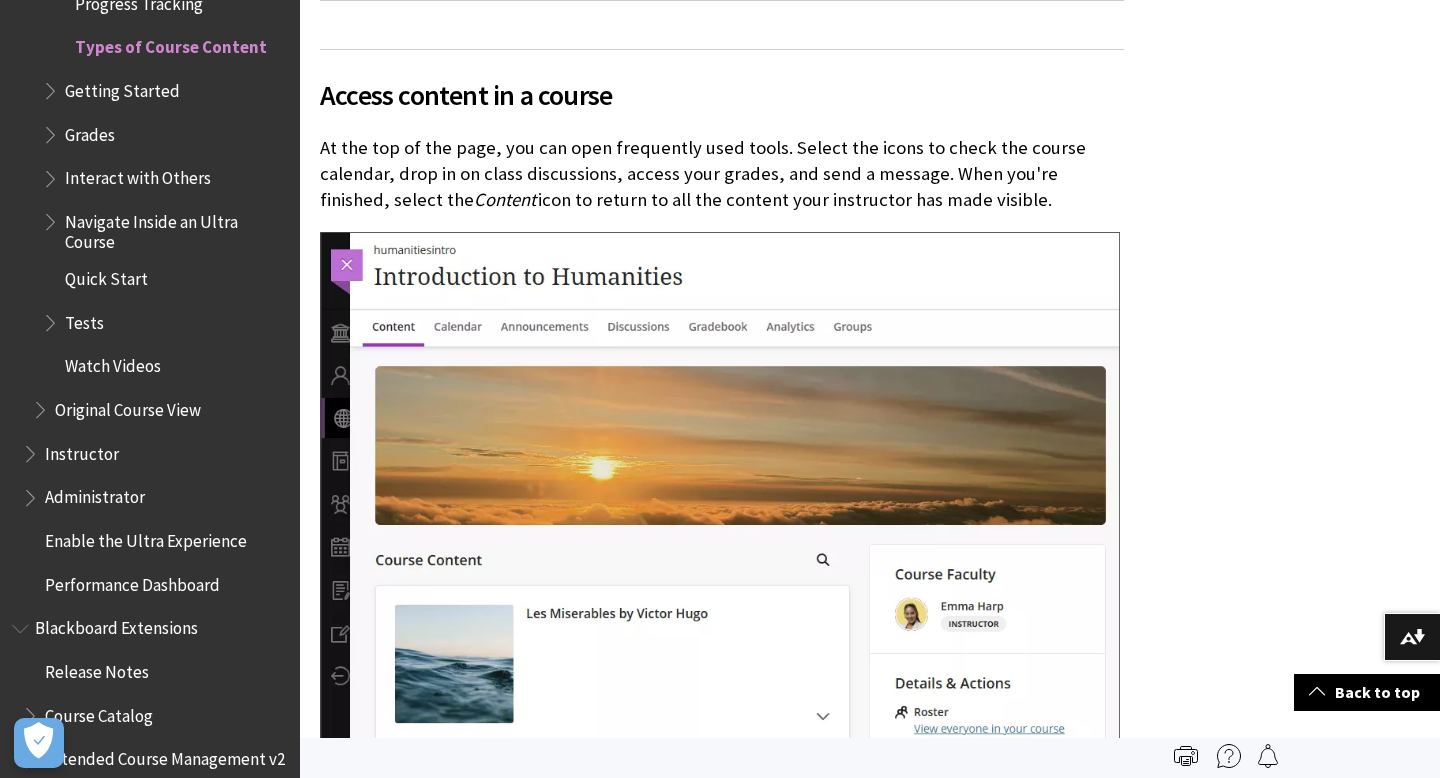 click on "Getting Started" at bounding box center (122, 87) 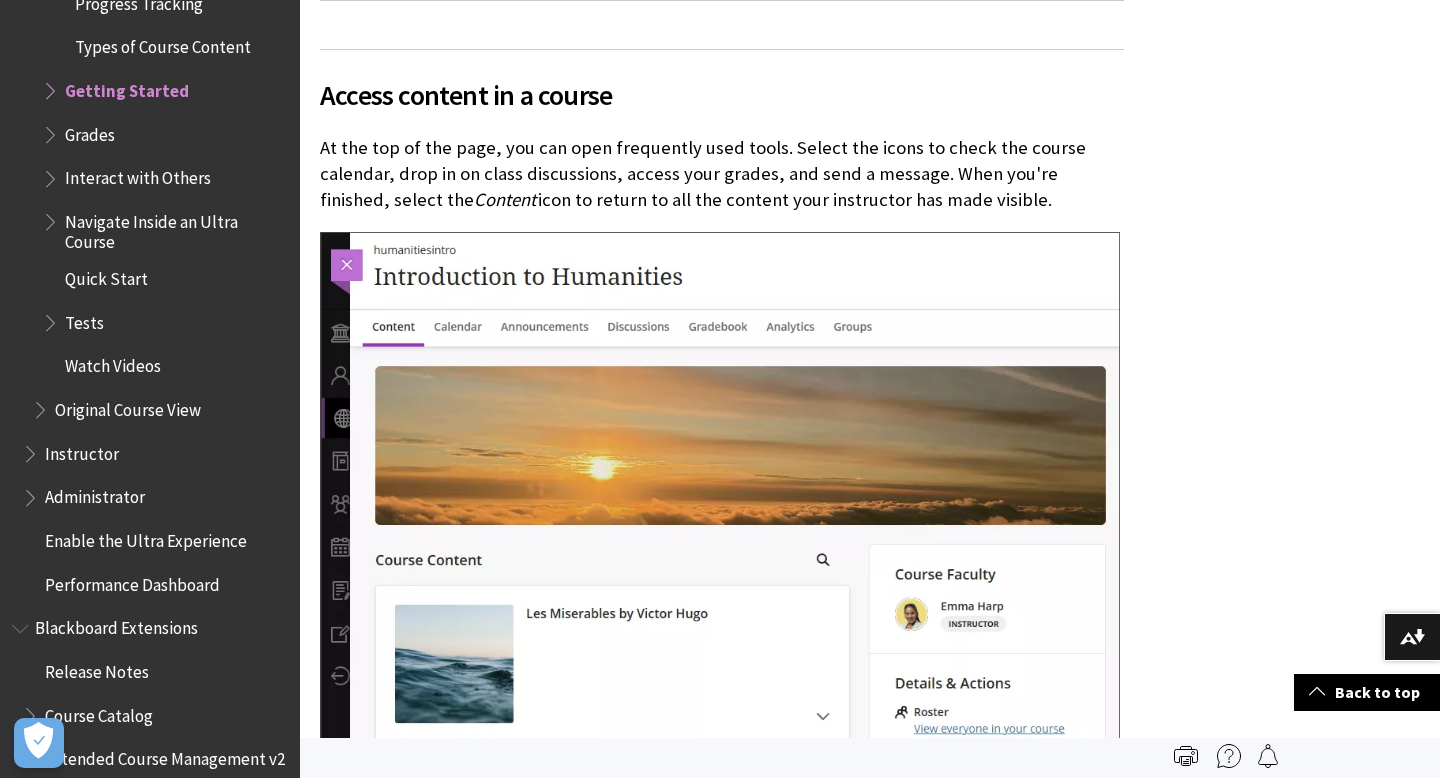 click on "Grades" at bounding box center (90, 131) 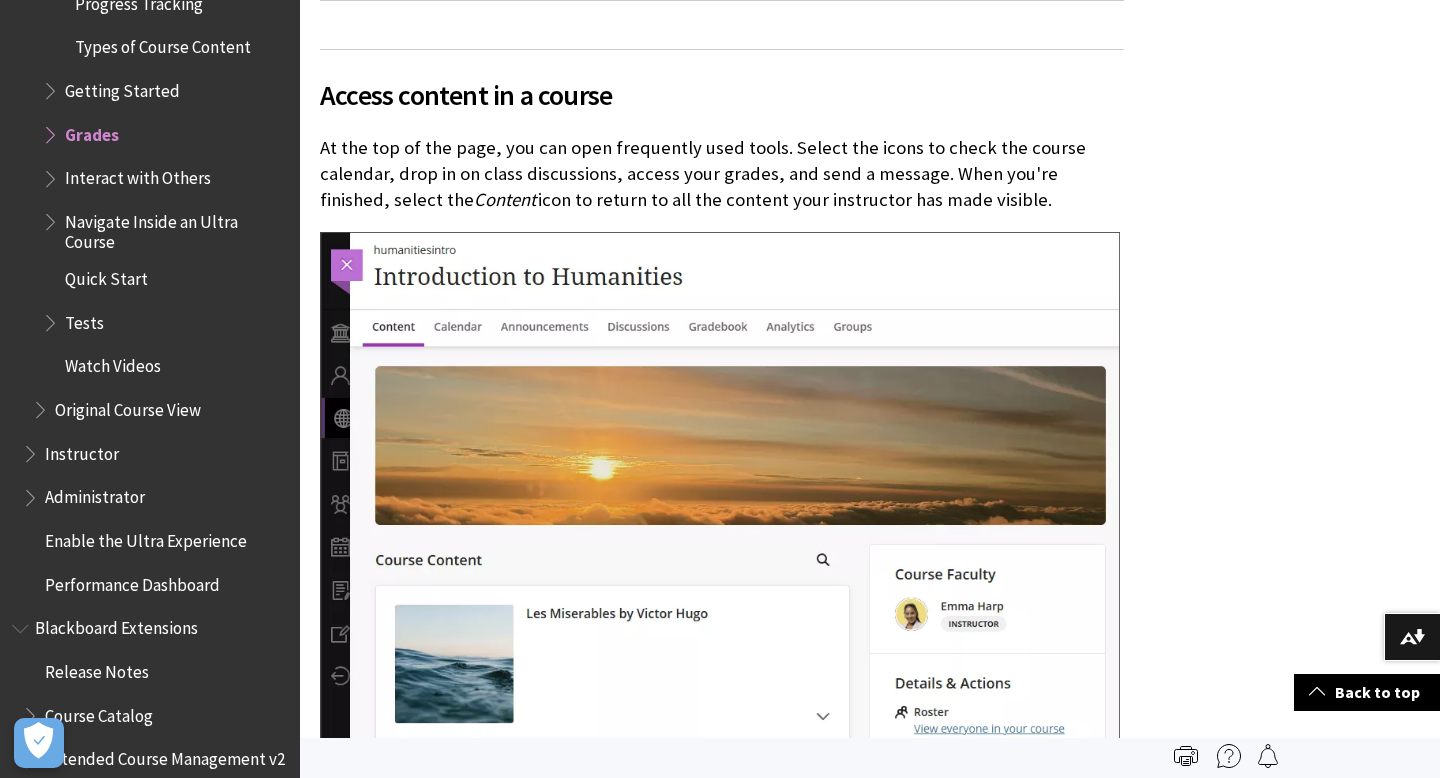 click on "Interact with Others" at bounding box center (138, 175) 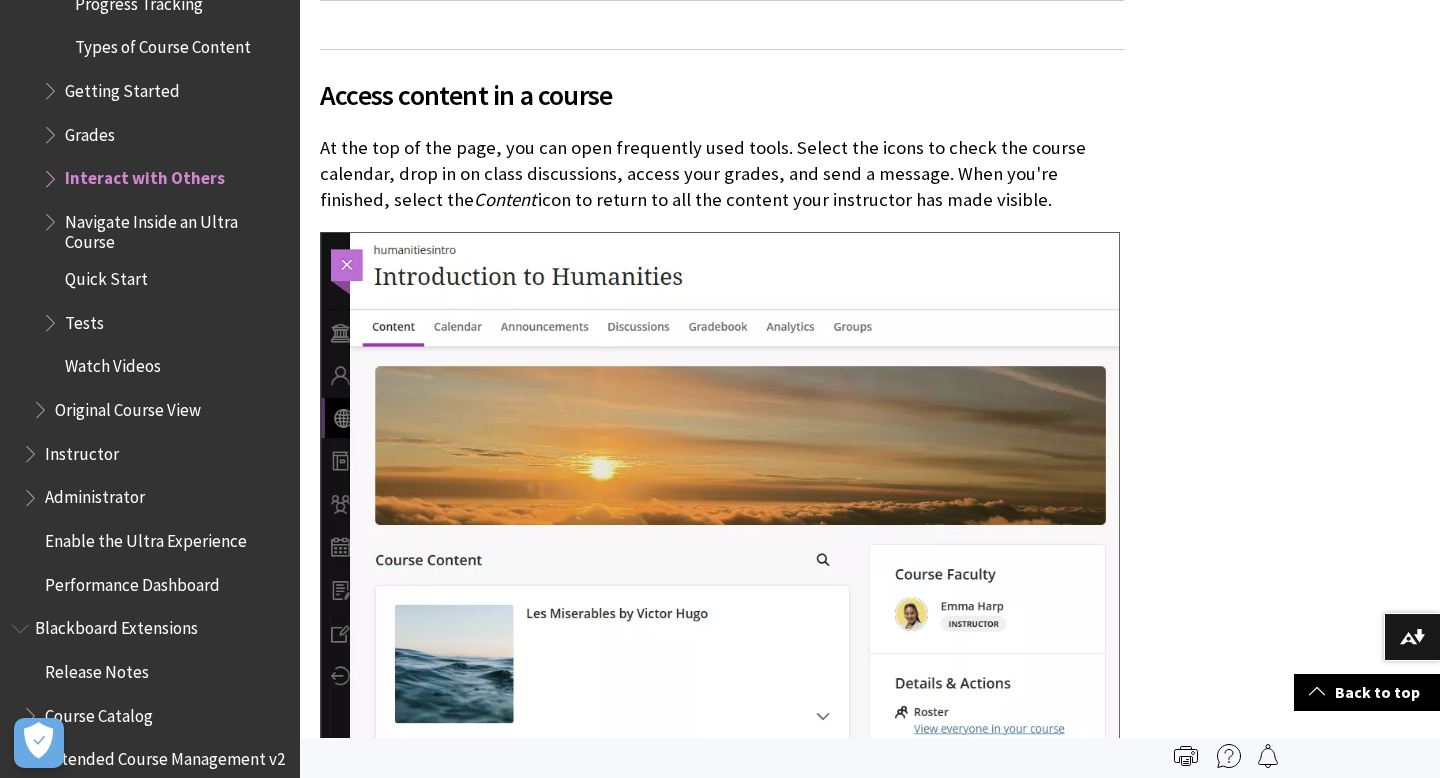 click on "Performance Dashboard" at bounding box center (132, 581) 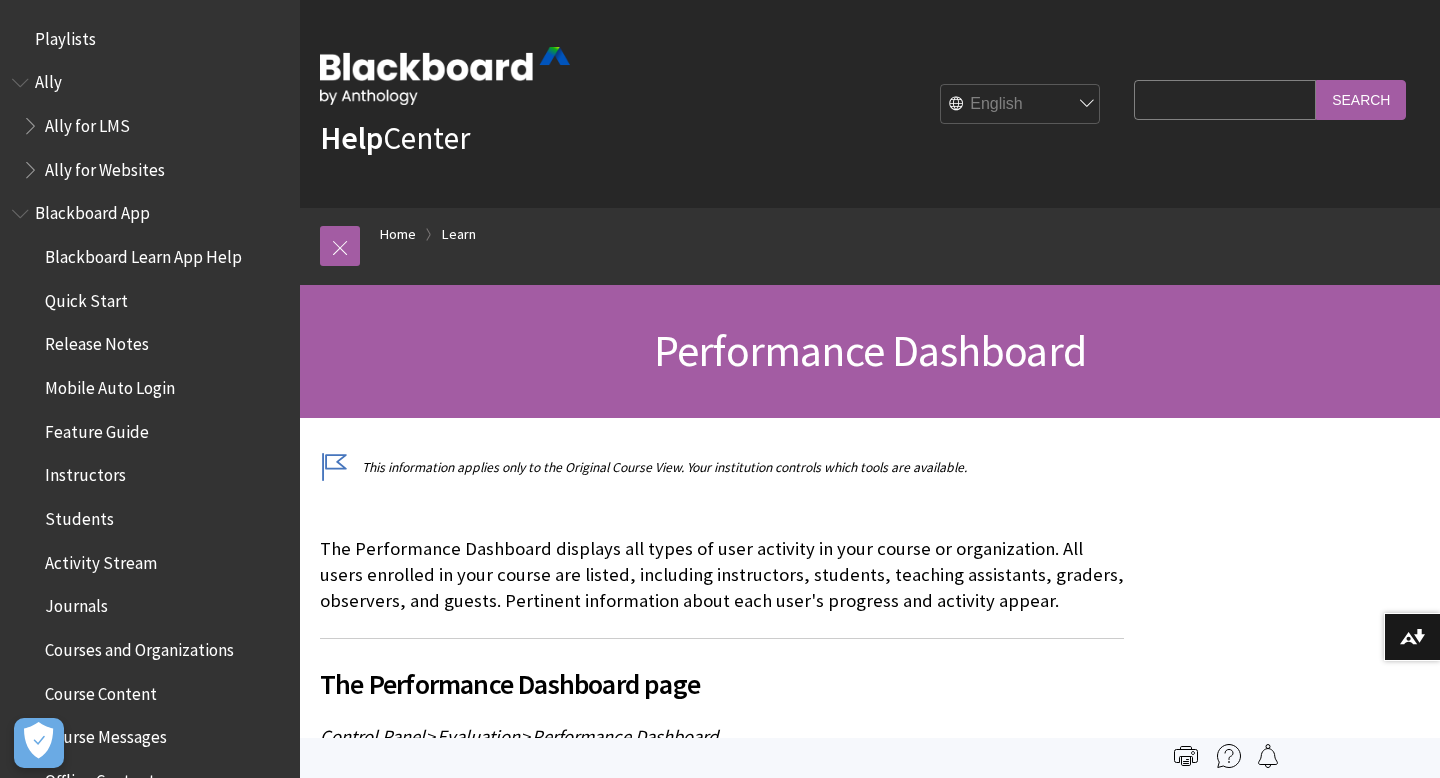 scroll, scrollTop: 0, scrollLeft: 0, axis: both 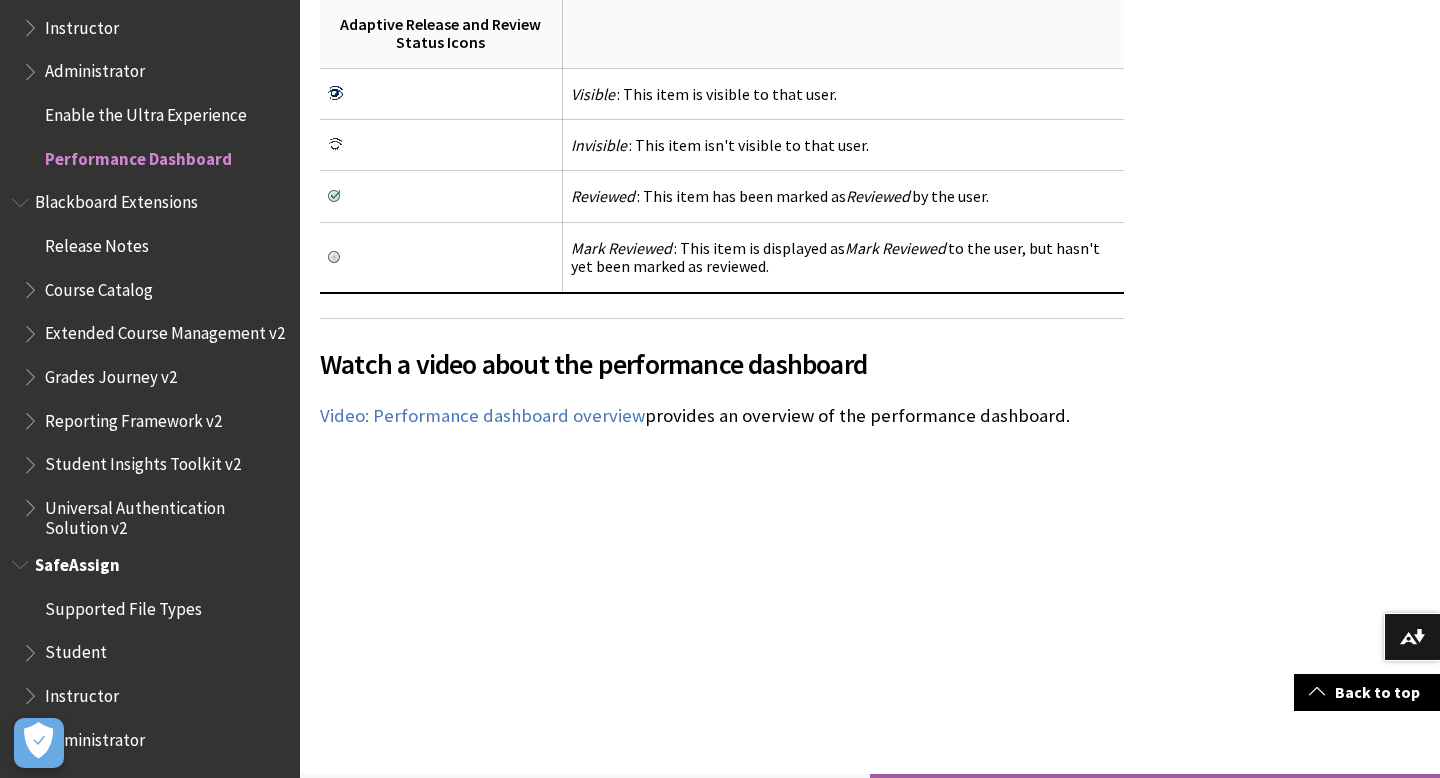 click on "Supported File Types" at bounding box center (123, 605) 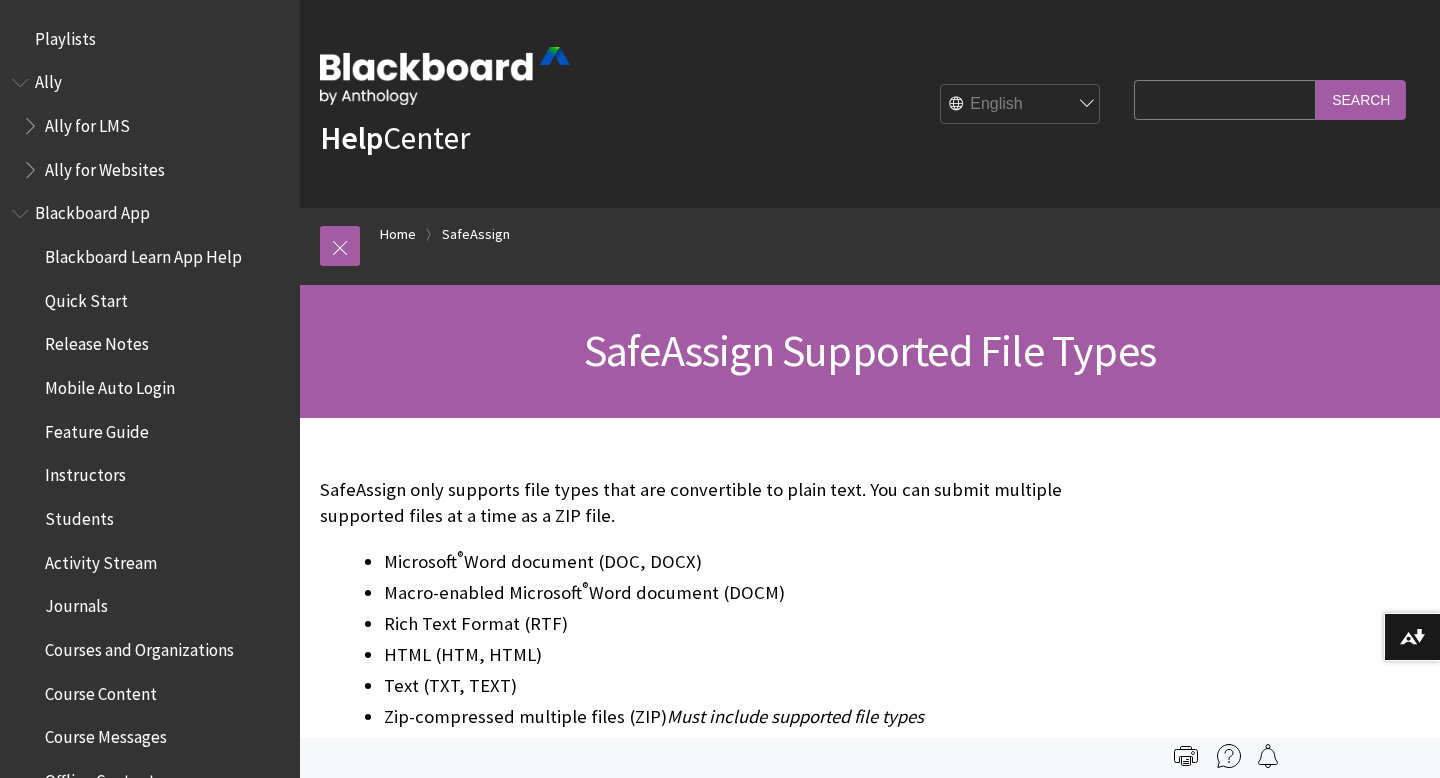 scroll, scrollTop: 0, scrollLeft: 0, axis: both 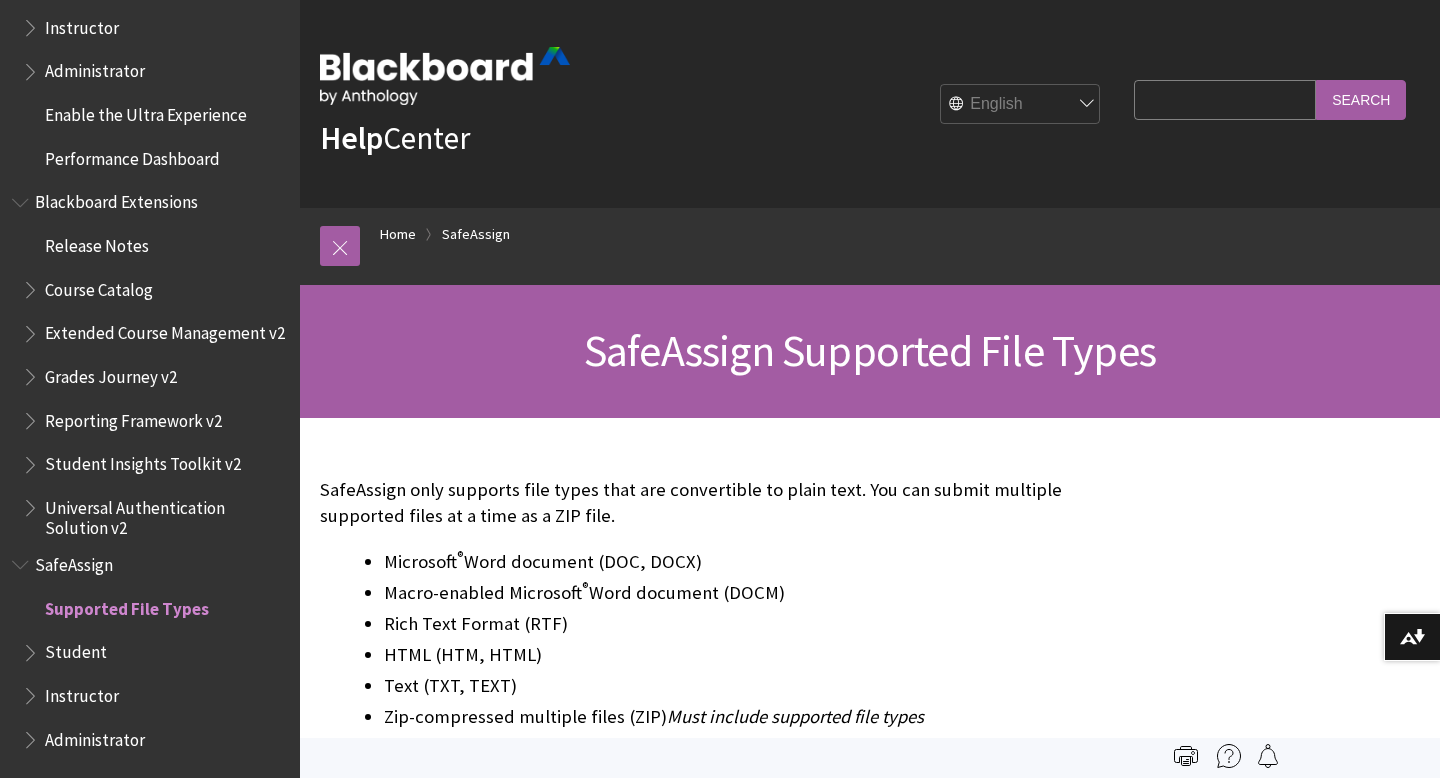 click on "Enable the Ultra Experience" at bounding box center [146, 111] 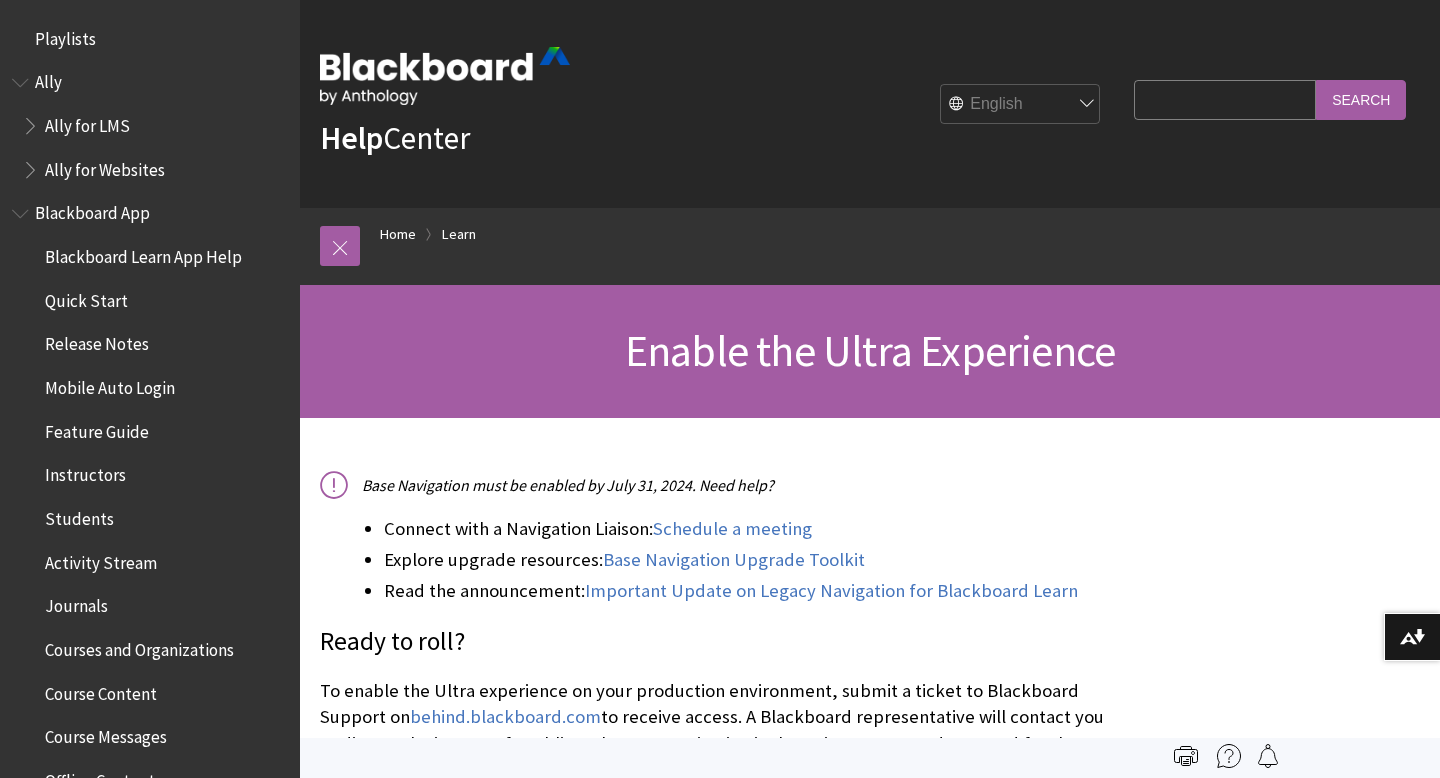 scroll, scrollTop: 0, scrollLeft: 0, axis: both 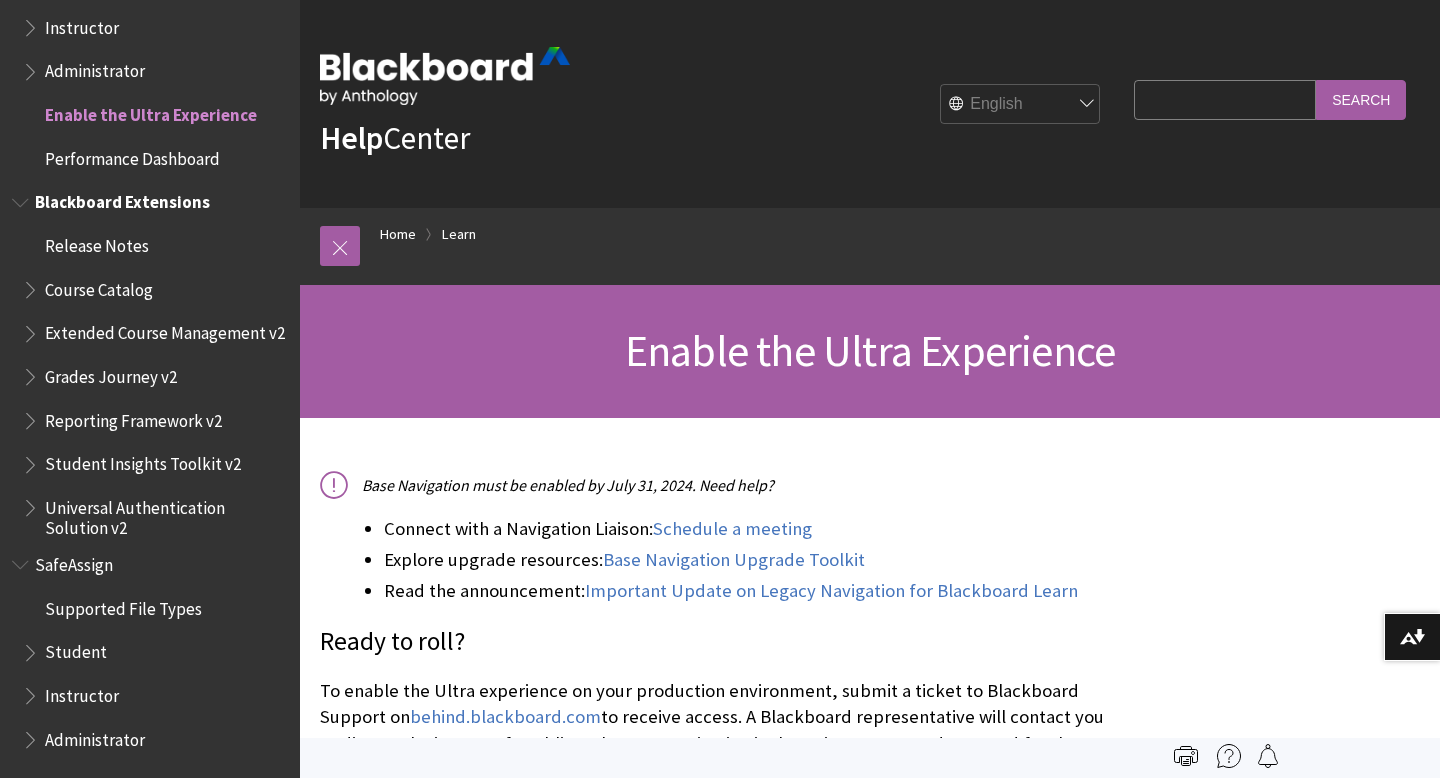 click on "Universal Authentication Solution v2" at bounding box center (165, 514) 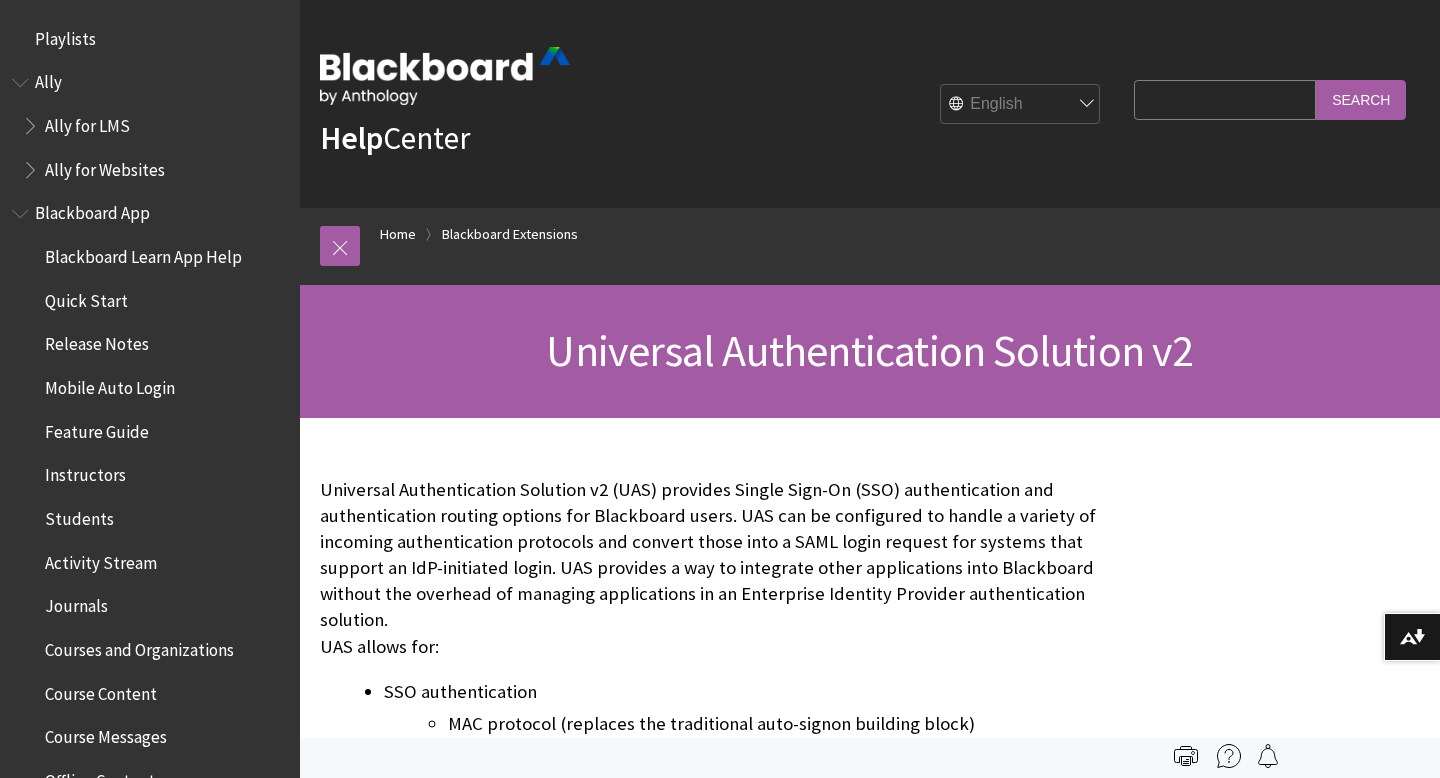 scroll, scrollTop: 0, scrollLeft: 0, axis: both 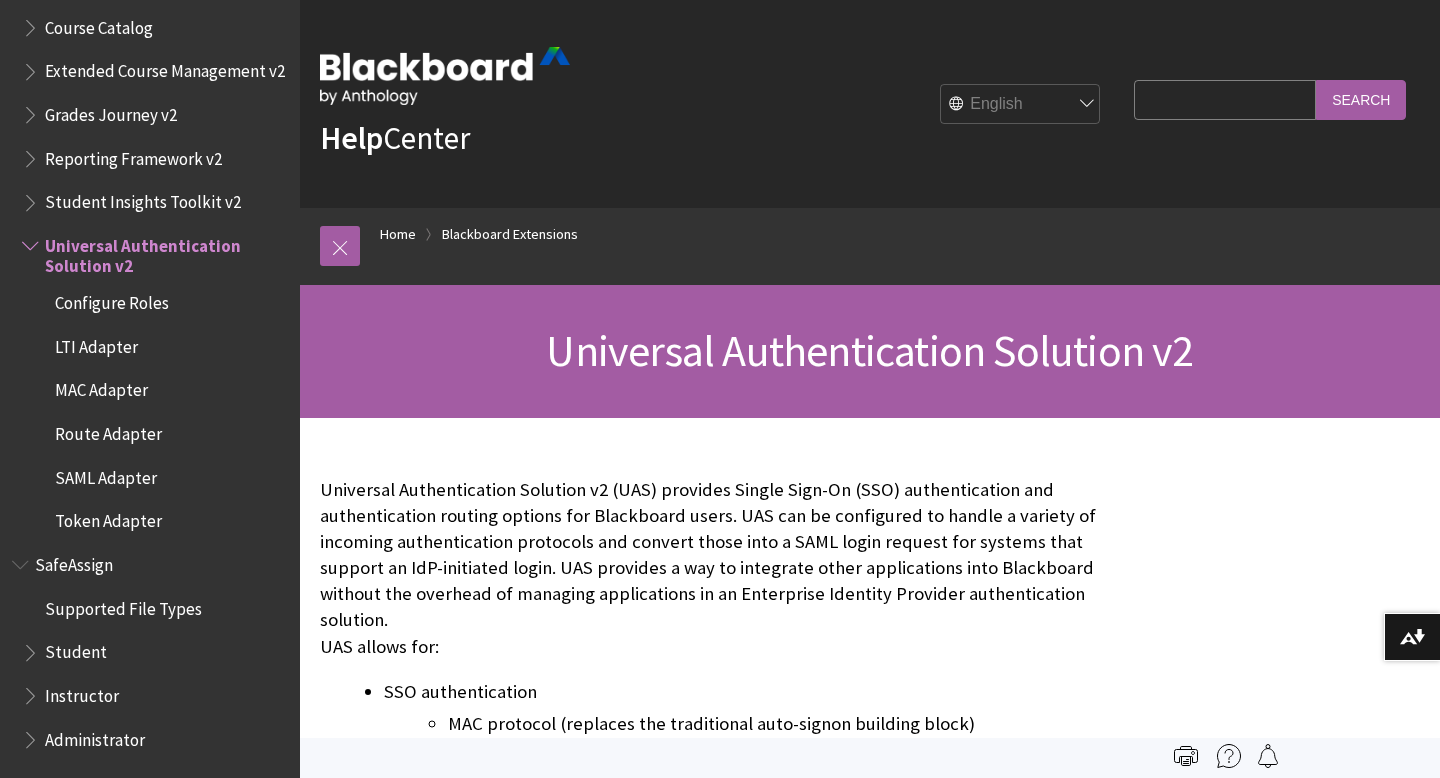 click on "Universal Authentication Solution v2 (UAS) provides Single Sign-On (SSO) authentication and authentication routing options for Blackboard users. UAS can be configured to handle a variety of incoming authentication protocols and convert those into a SAML login request for systems that support an IdP-initiated login. UAS provides a way to integrate other applications into Blackboard without the overhead of managing applications in an Enterprise Identity Provider authentication solution.  UAS allows for:" at bounding box center [722, 568] 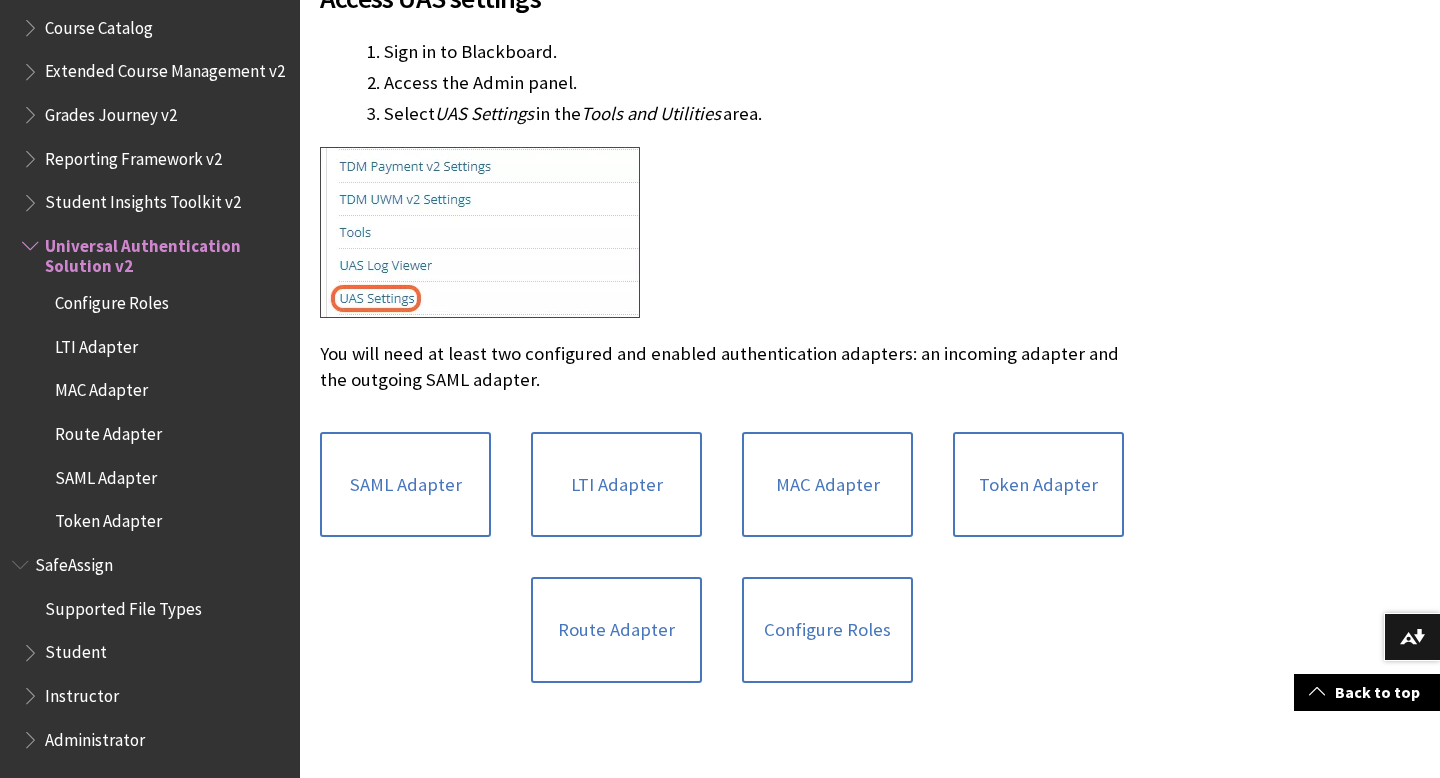 scroll, scrollTop: 1560, scrollLeft: 0, axis: vertical 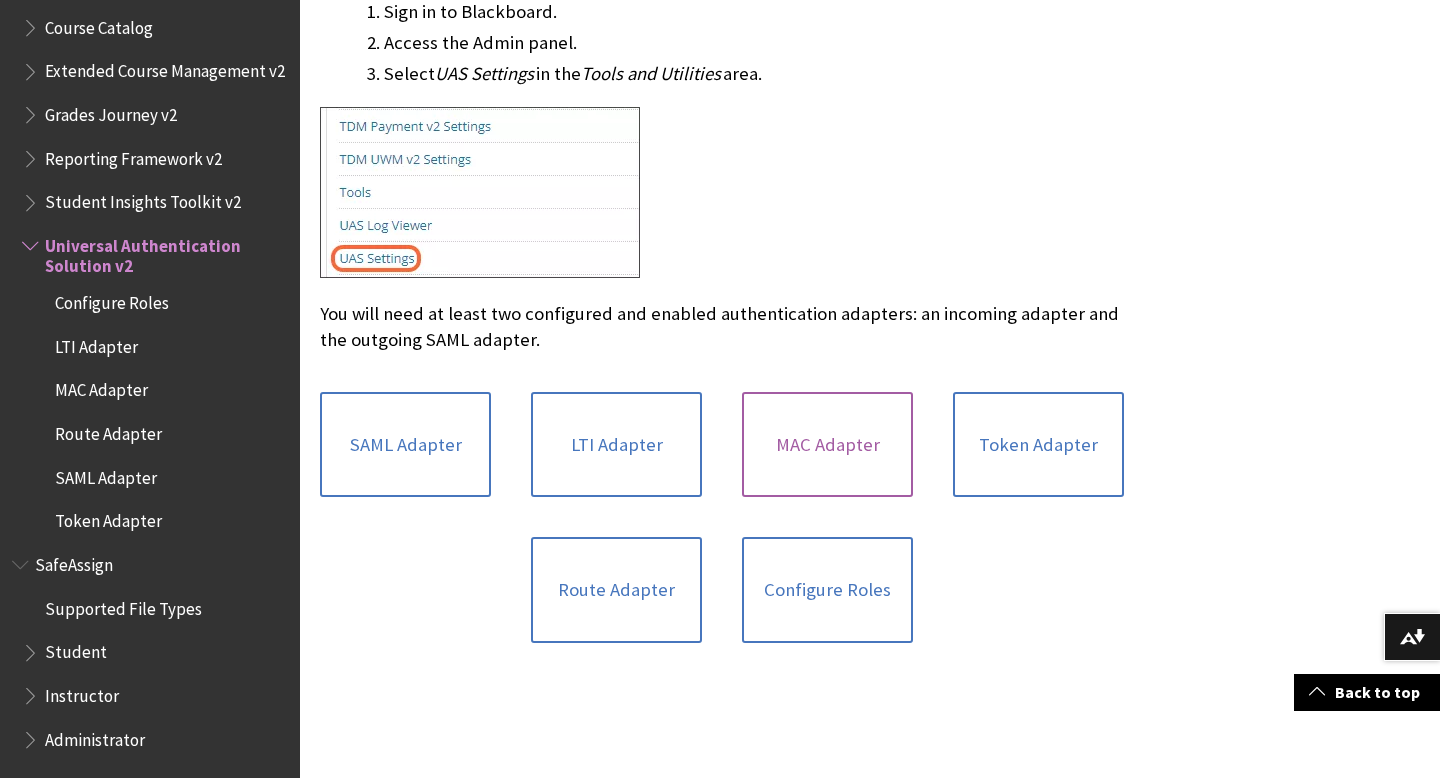 click on "MAC Adapter" at bounding box center (827, 445) 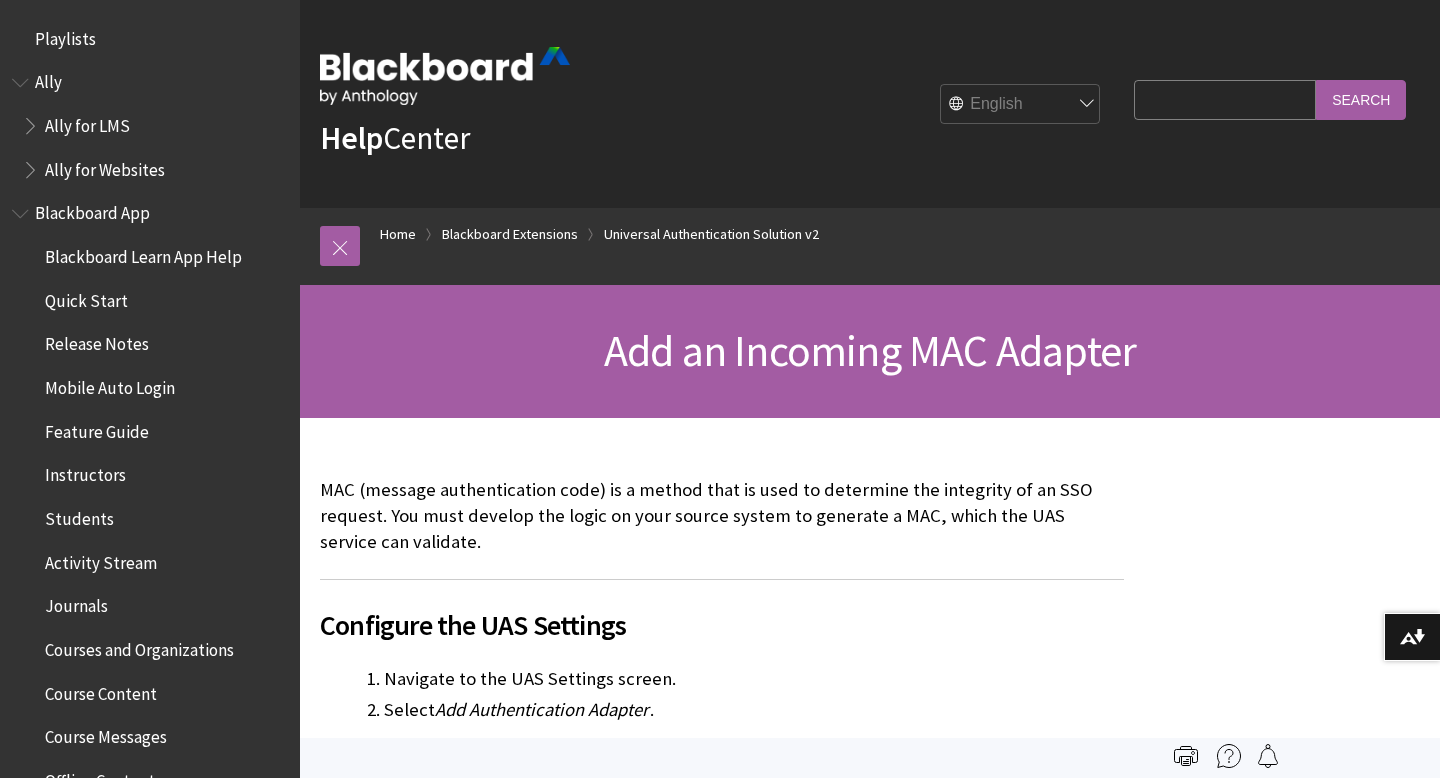 scroll, scrollTop: 0, scrollLeft: 0, axis: both 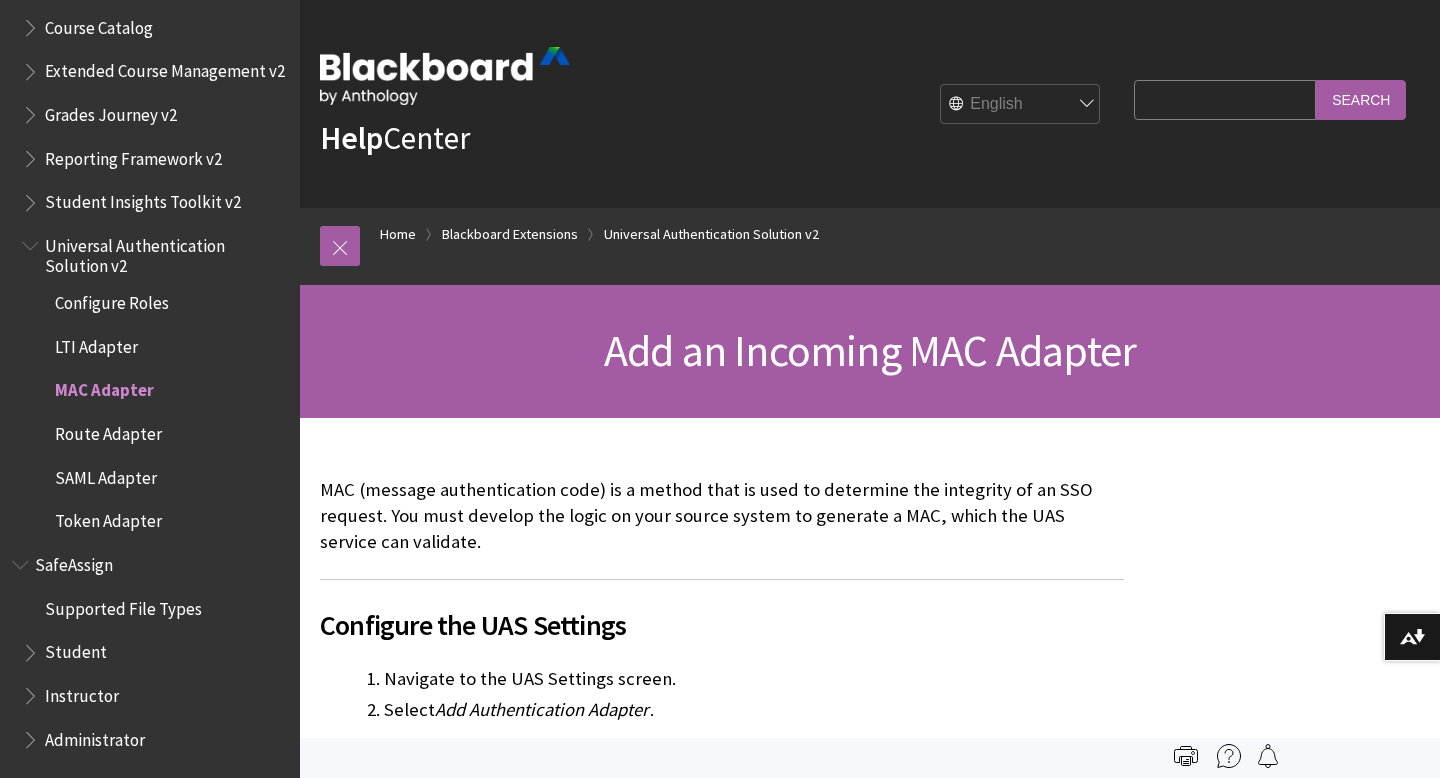 click on "MAC (message authentication code) is a method that is used to determine the integrity of an SSO request. You must develop the logic on your source system to generate a MAC, which the UAS service can validate. Configure the UAS Settings Navigate to the UAS Settings screen. Select  Add Authentication Adapter .
Field Description Alias This is a unique name for the adapter and is used in URLs. The alias will be stored as all lowercase letters and should not contain any special URL characters. Enabled This toggle determines whether the adapter is available for use. Auth Type MAC Use Outbound Adapter Select the authentication adapter which will be used for outbound authentication to the external service. If you do not select one, the default outbound adapter will be used. Debug Enabled Restricted Users Algorithm MD5: Select to use the legacy MD5 algorithm Secret ." at bounding box center (722, 3226) 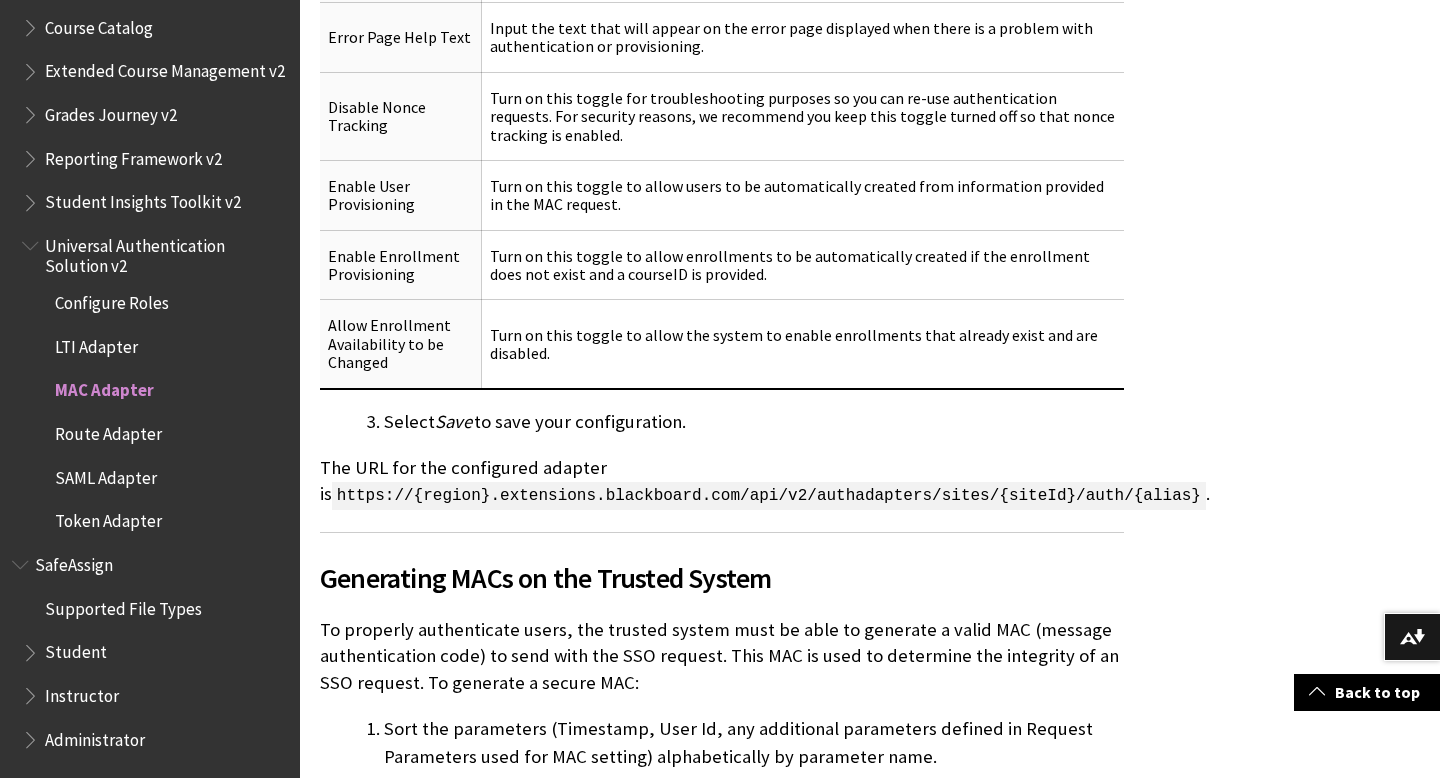 scroll, scrollTop: 2400, scrollLeft: 0, axis: vertical 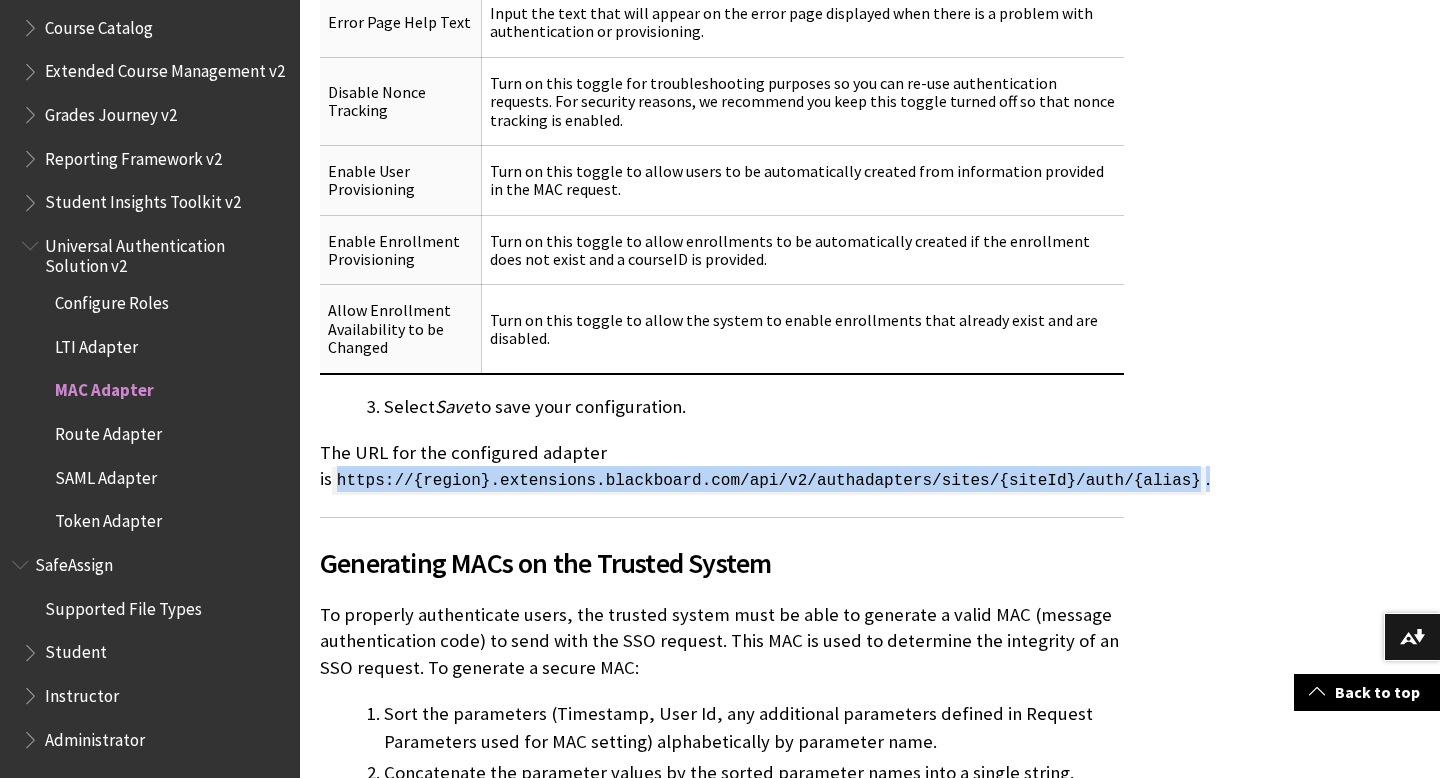 drag, startPoint x: 327, startPoint y: 484, endPoint x: 933, endPoint y: 495, distance: 606.09985 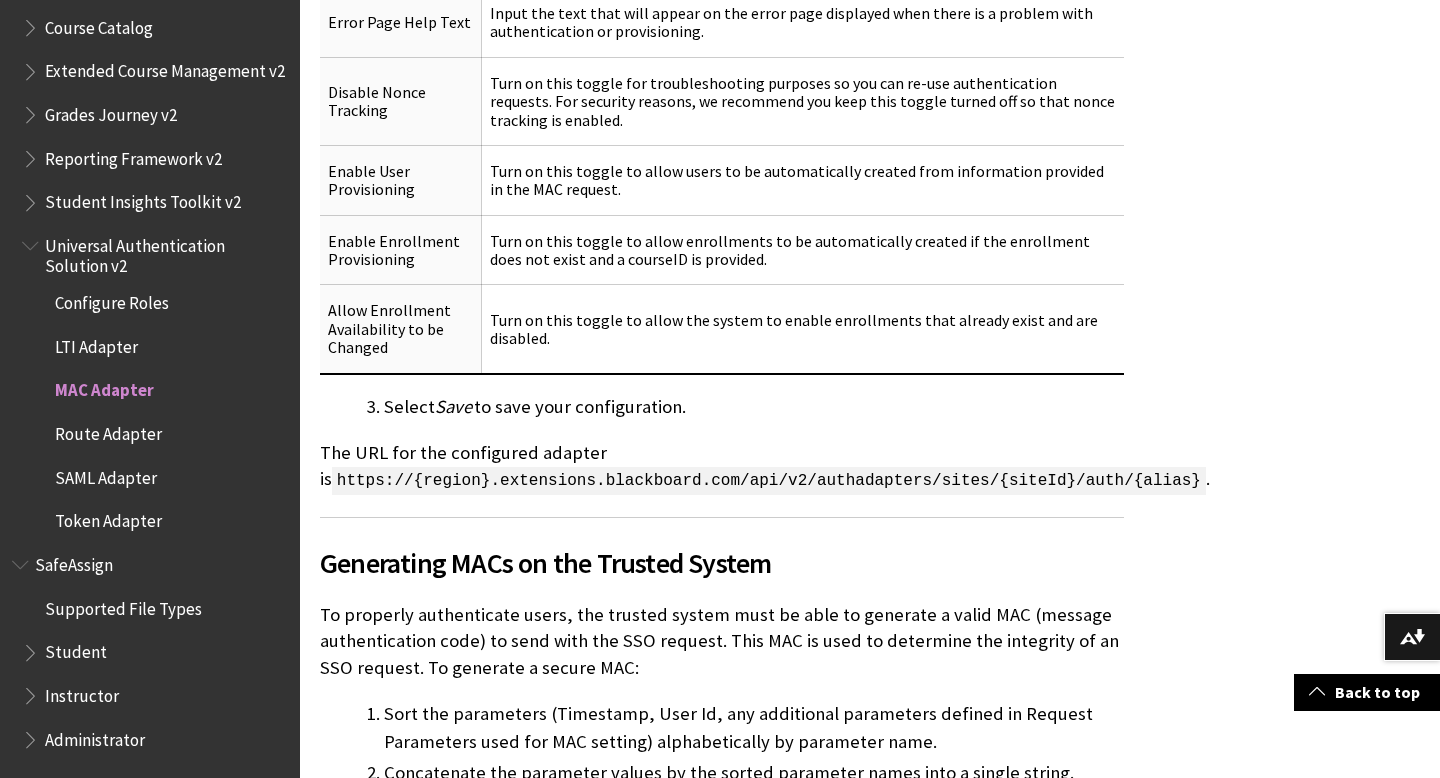 click on "Generating MACs on the Trusted System" at bounding box center [722, 563] 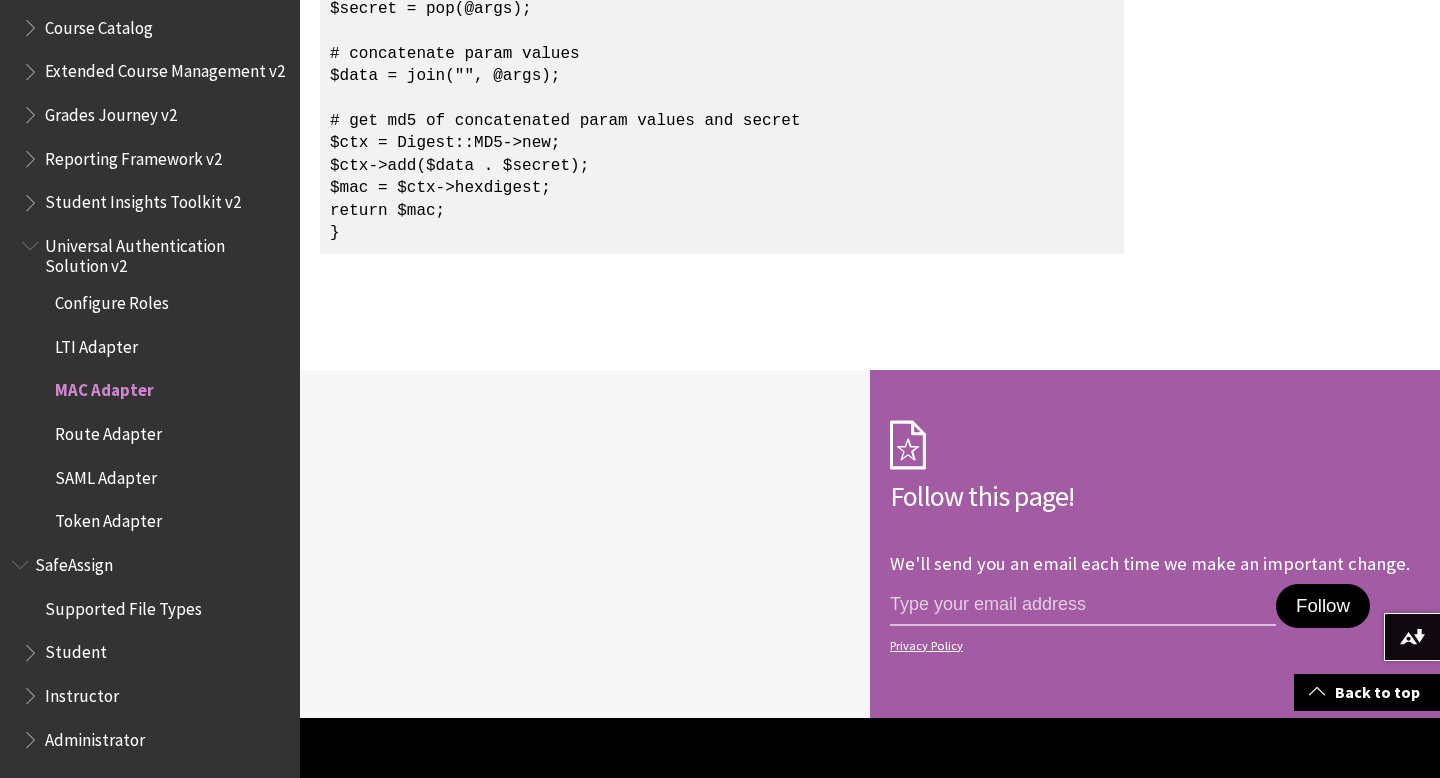 scroll, scrollTop: 5760, scrollLeft: 0, axis: vertical 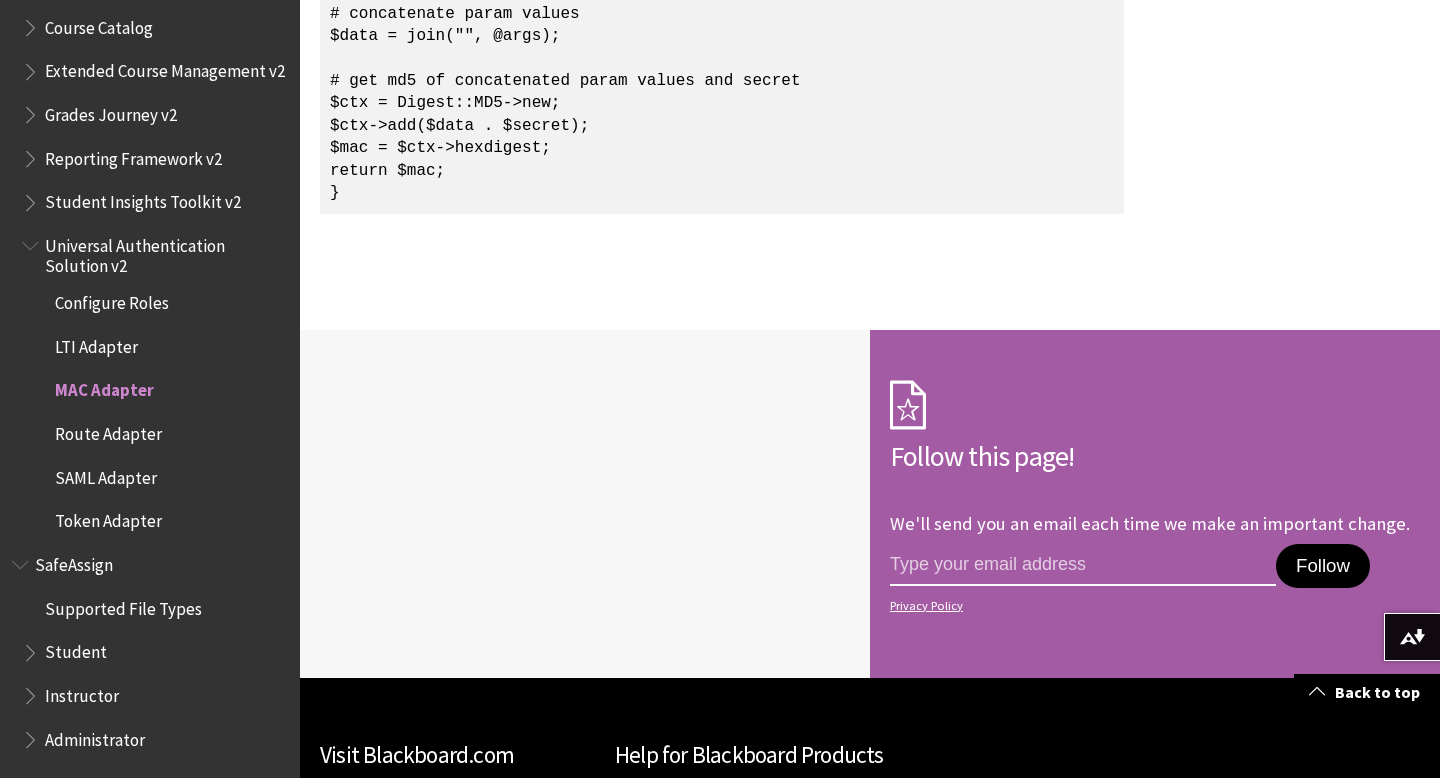 click at bounding box center [1083, 565] 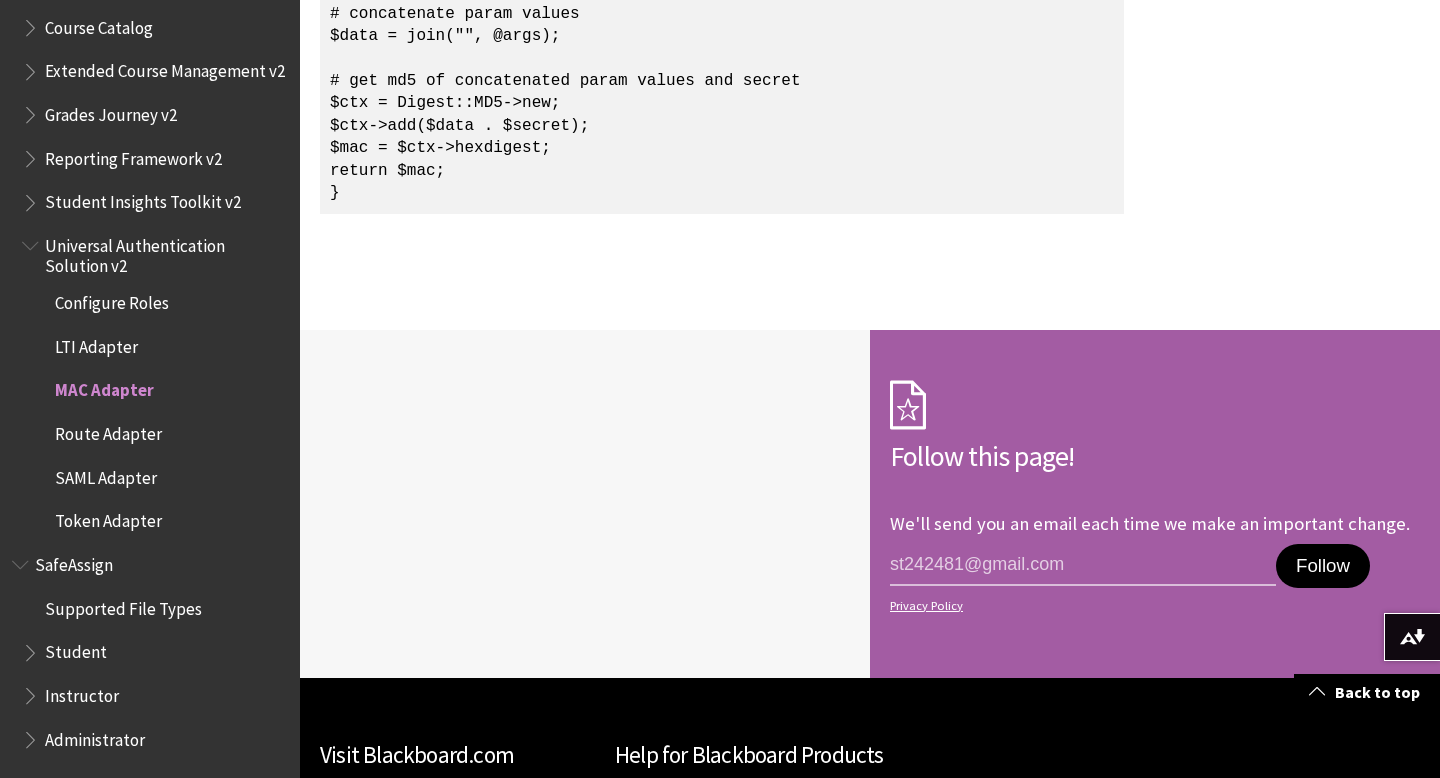 click on "Follow" at bounding box center [1323, 566] 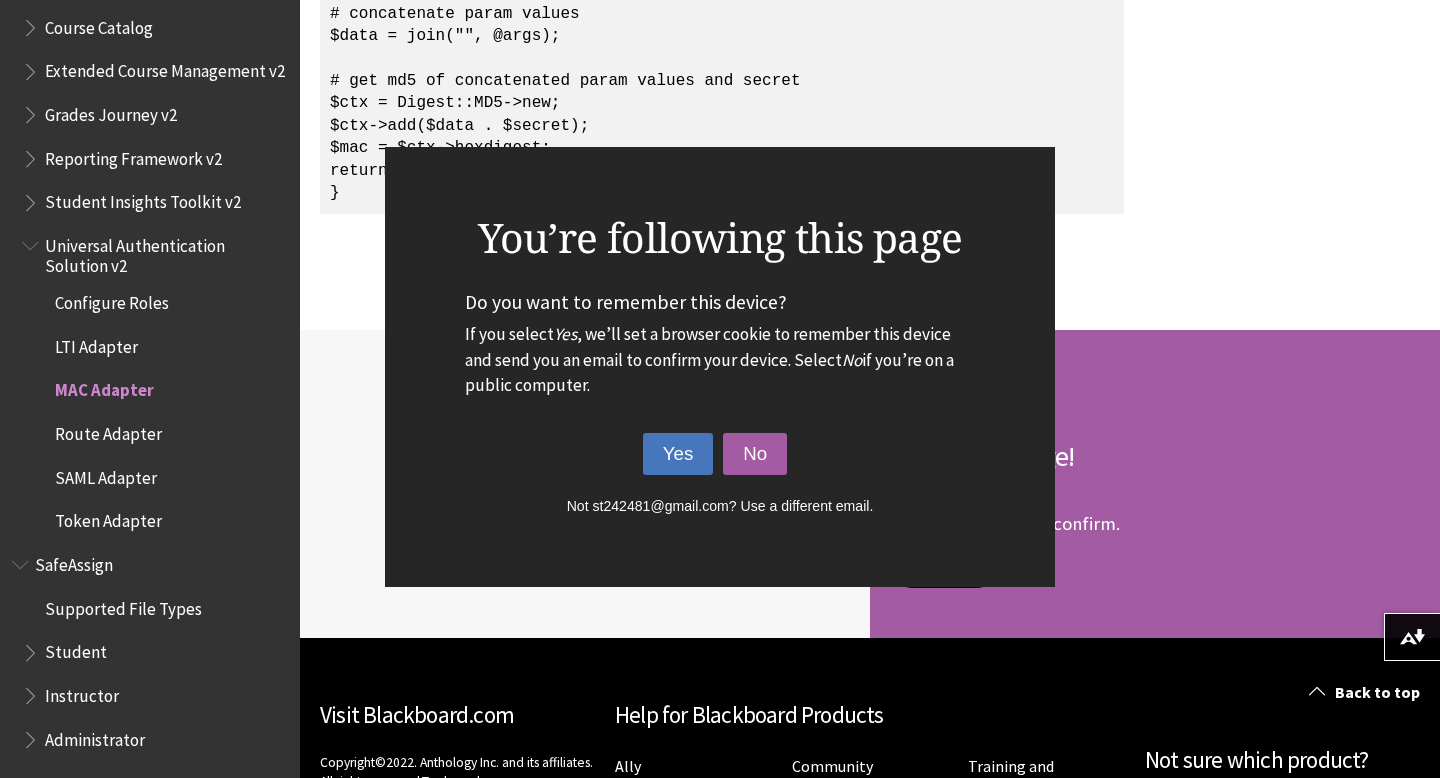 click on "Yes" at bounding box center (678, 454) 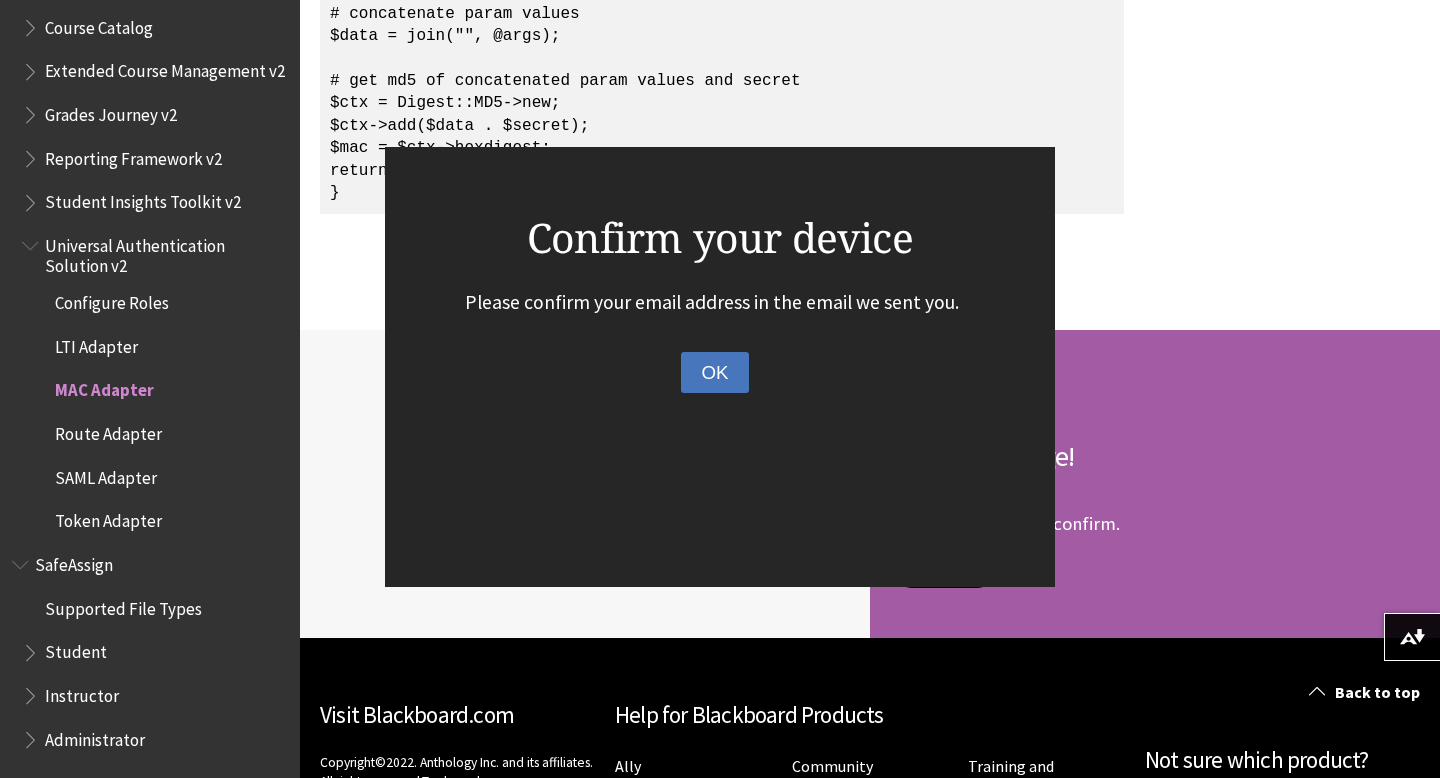 click on "OK" at bounding box center (714, 373) 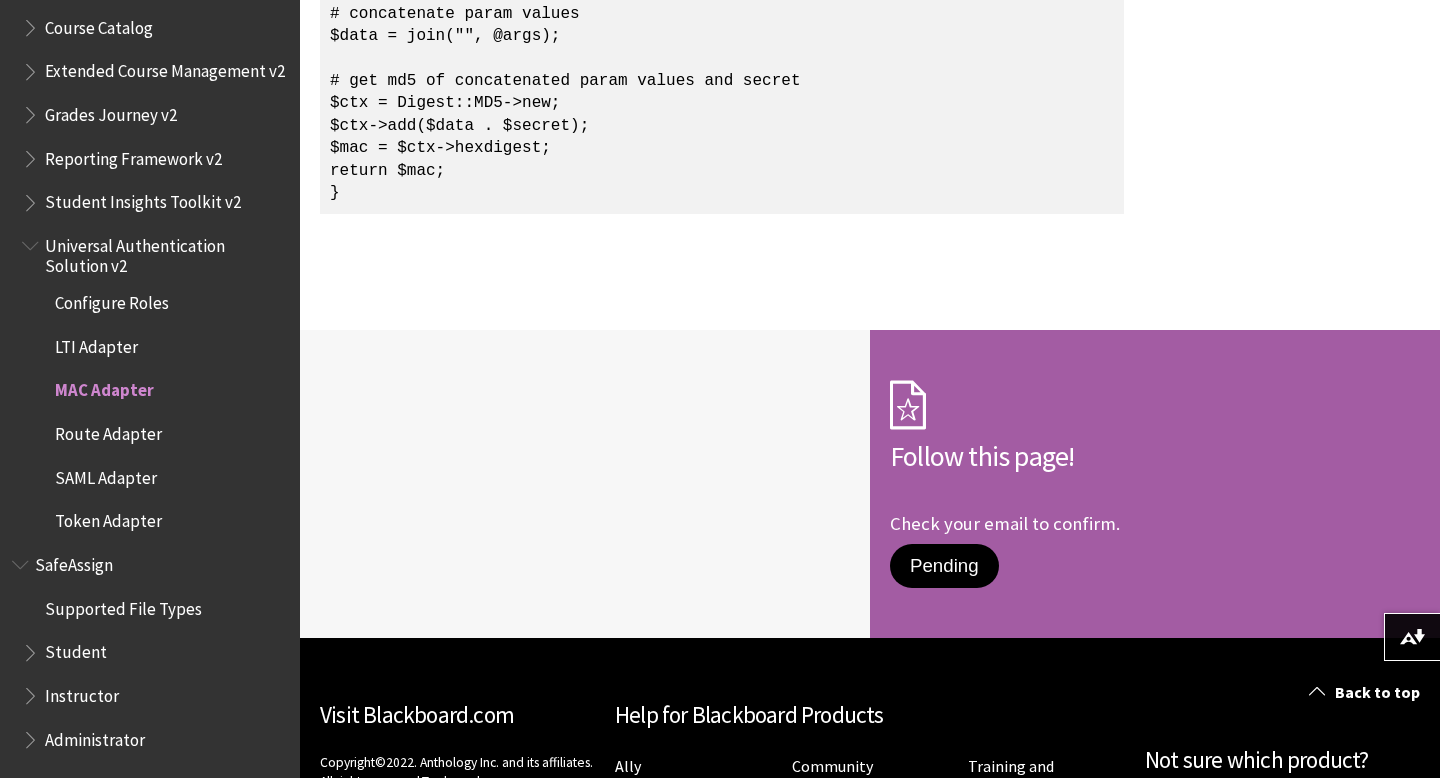 click at bounding box center (585, 483) 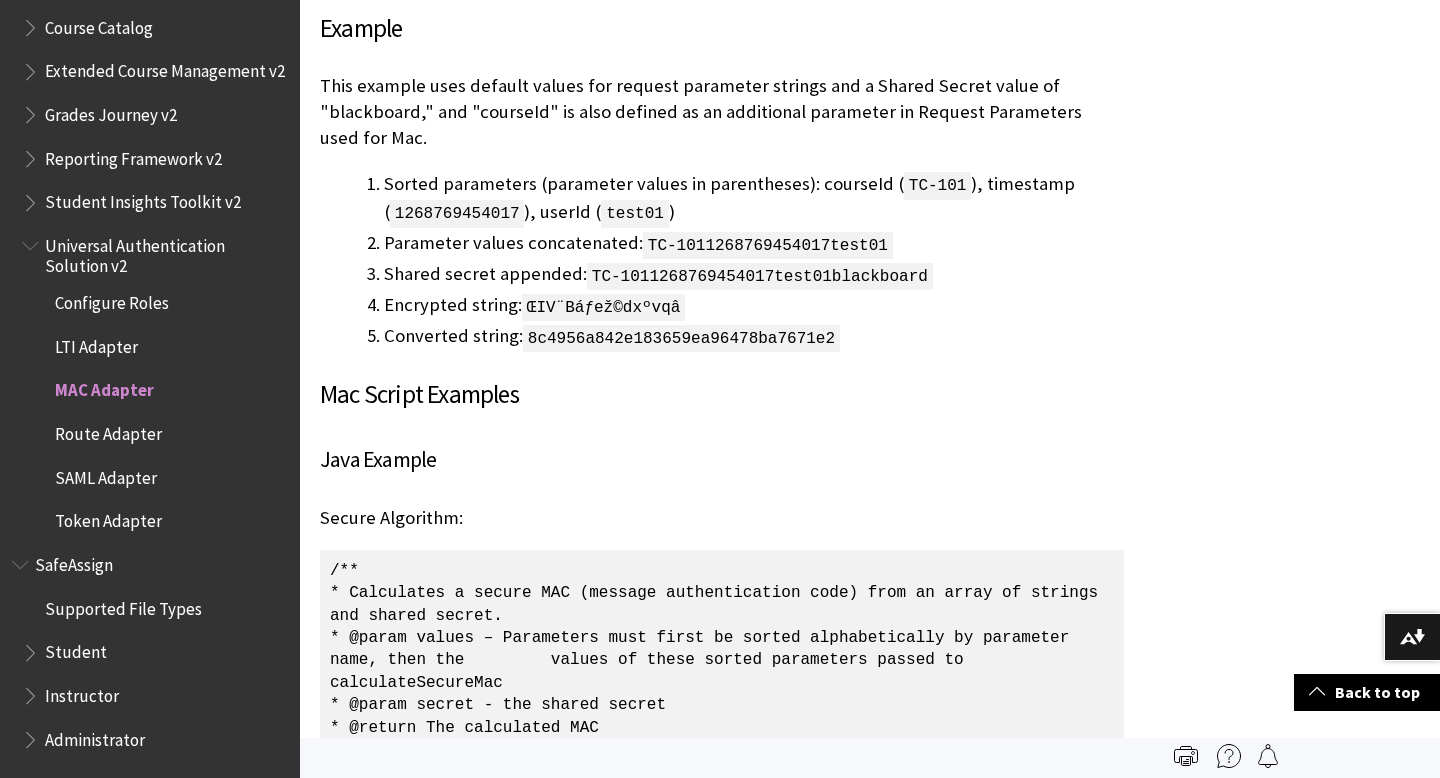 scroll, scrollTop: 3320, scrollLeft: 0, axis: vertical 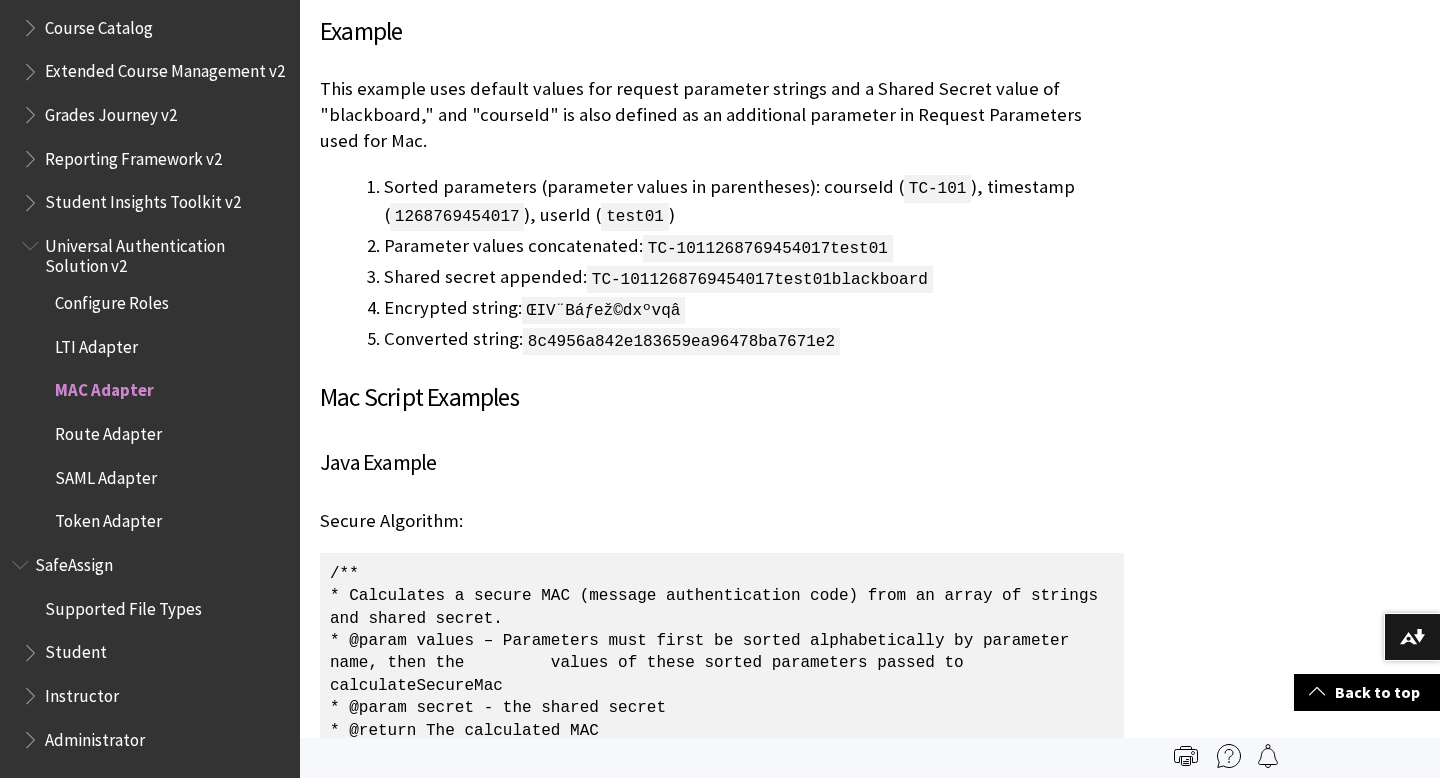 click on "This example uses default values for request parameter strings and a Shared Secret value of "blackboard," and "courseId" is also defined as an additional parameter in Request Parameters used for Mac." at bounding box center [722, 115] 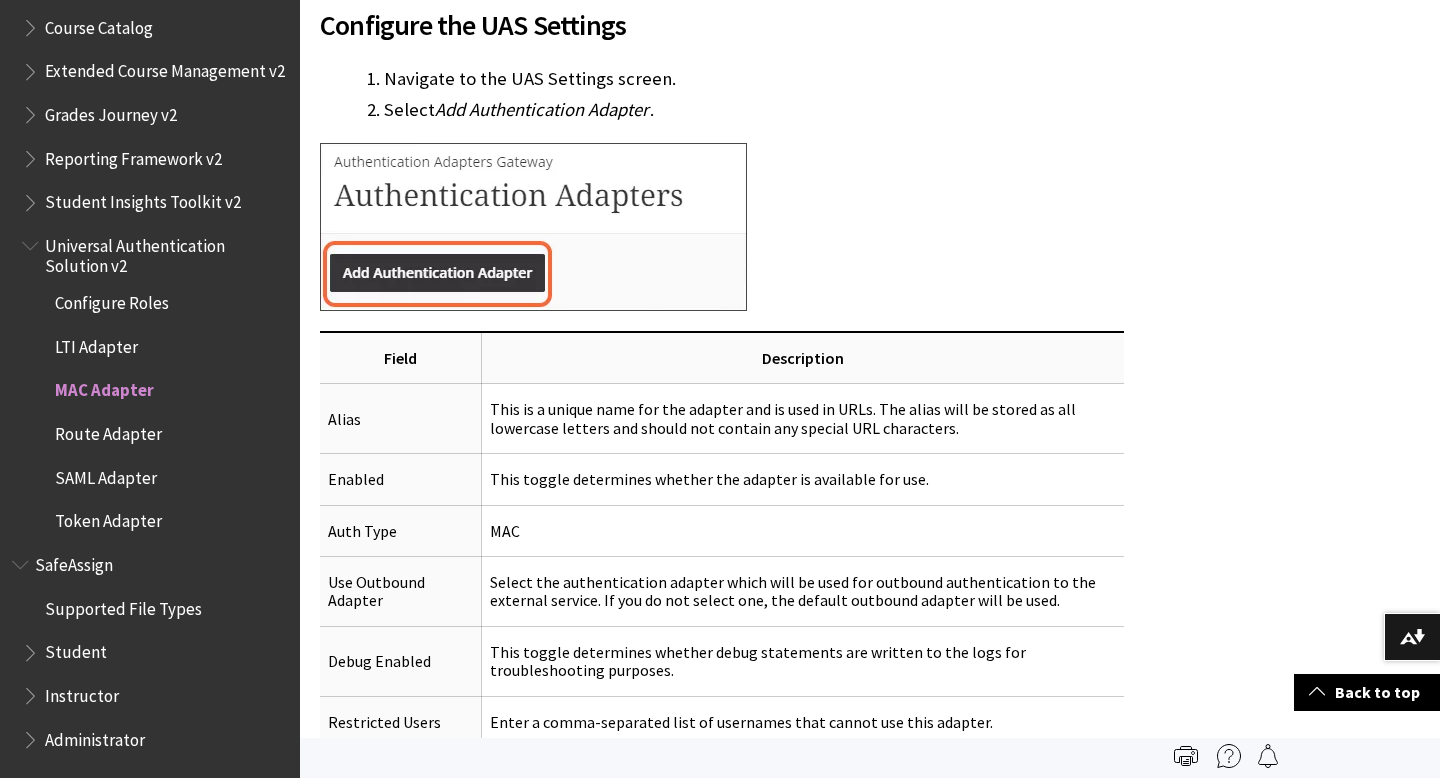 scroll, scrollTop: 560, scrollLeft: 0, axis: vertical 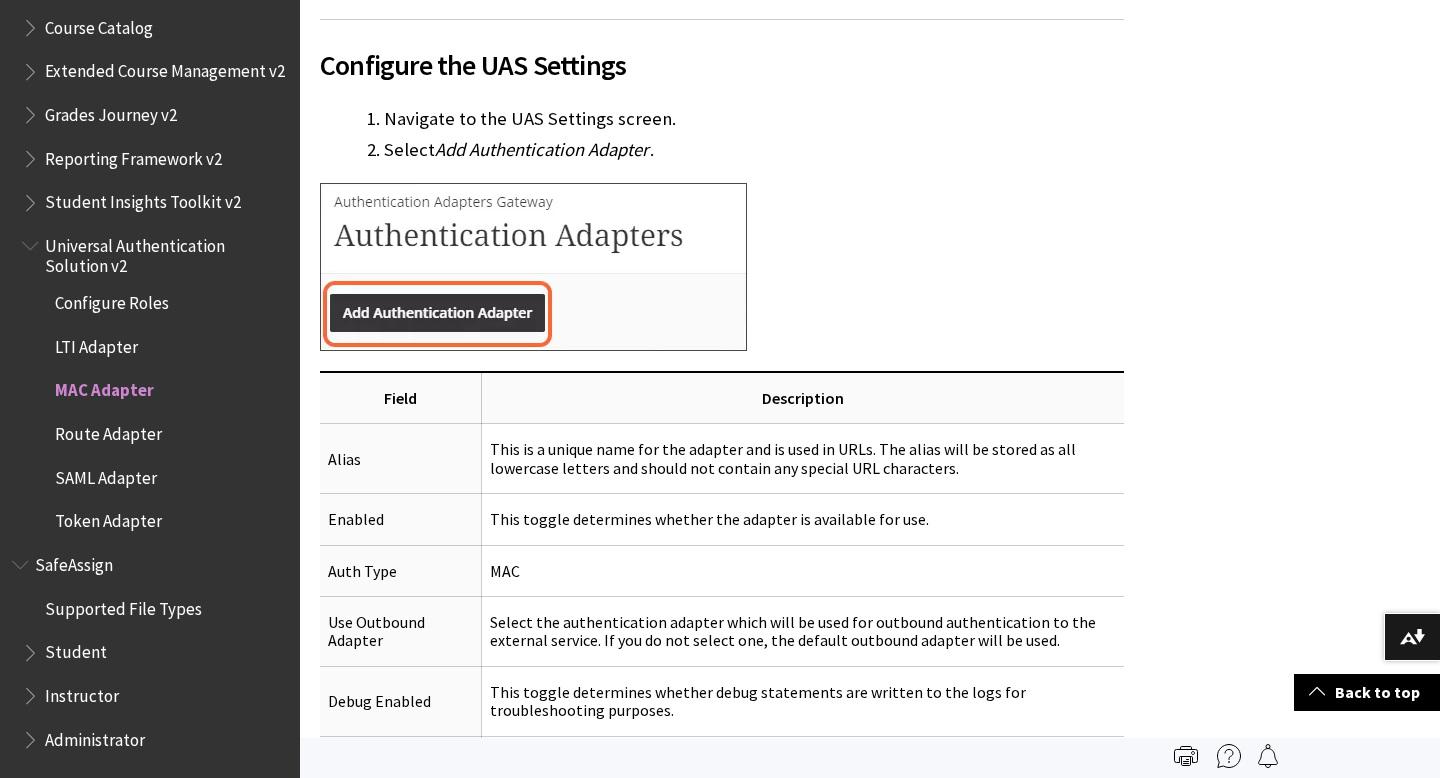 click at bounding box center (533, 267) 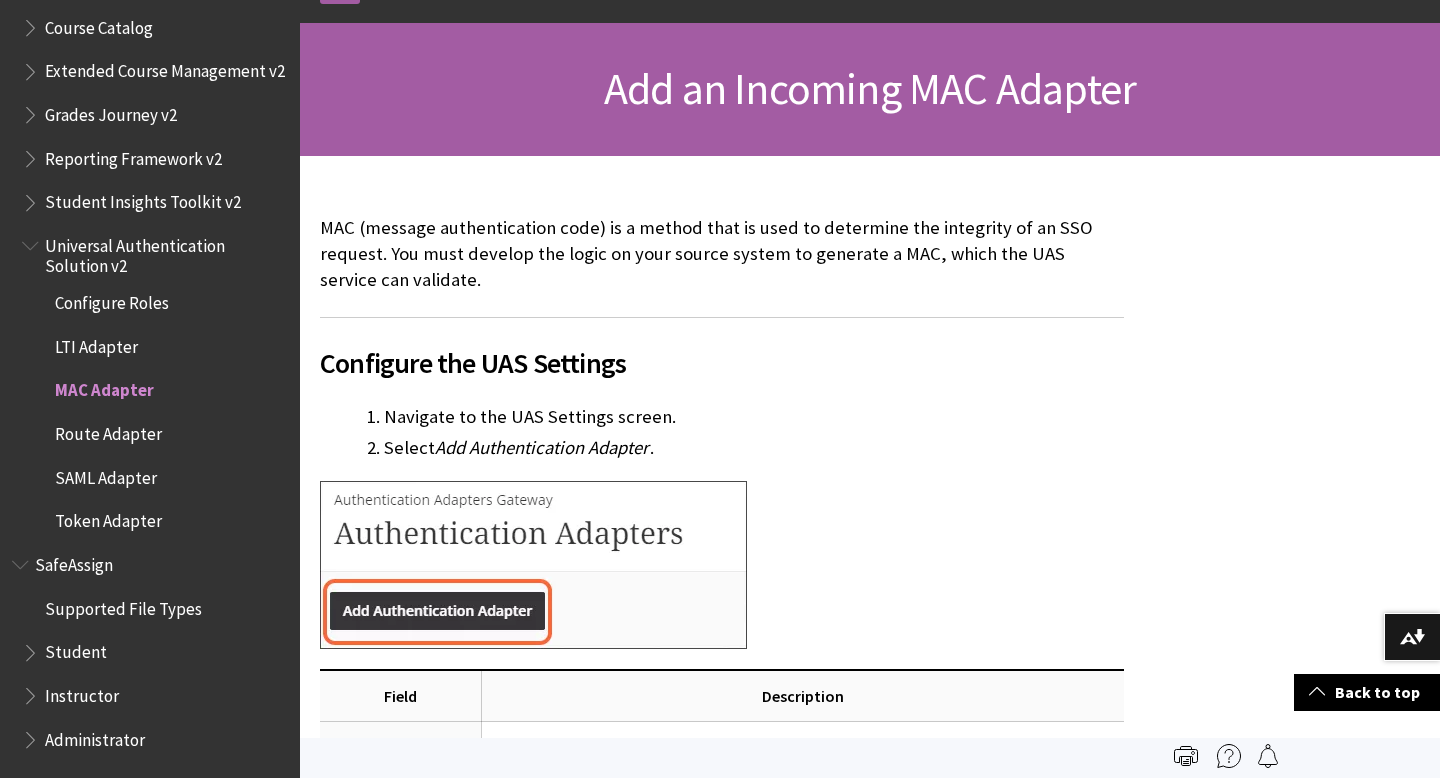 scroll, scrollTop: 240, scrollLeft: 0, axis: vertical 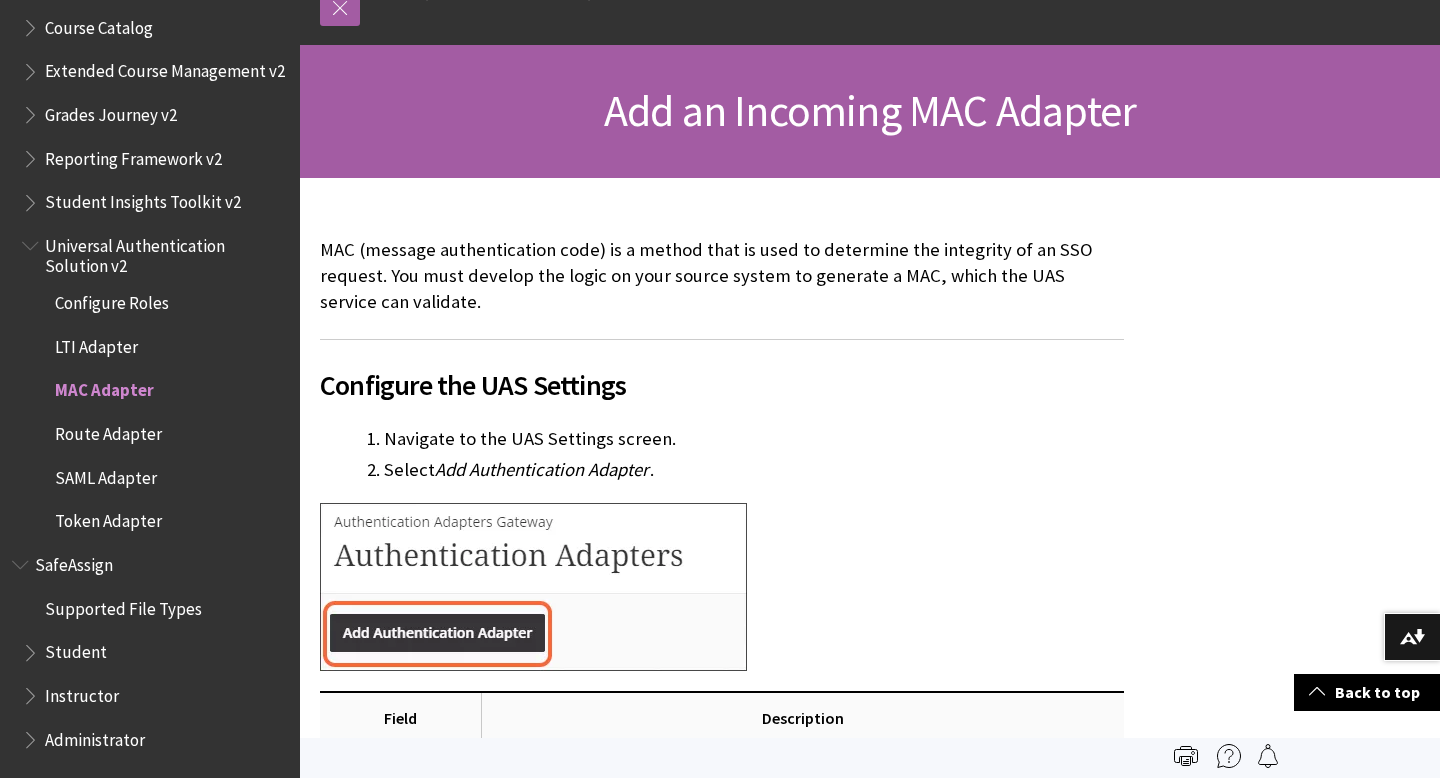 click on "MAC (message authentication code) is a method that is used to determine the integrity of an SSO request. You must develop the logic on your source system to generate a MAC, which the UAS service can validate. Configure the UAS Settings Navigate to the UAS Settings screen. Select  Add Authentication Adapter .
Field Description Alias This is a unique name for the adapter and is used in URLs. The alias will be stored as all lowercase letters and should not contain any special URL characters. Enabled This toggle determines whether the adapter is available for use. Auth Type MAC Use Outbound Adapter Select the authentication adapter which will be used for outbound authentication to the external service. If you do not select one, the default outbound adapter will be used. Debug Enabled Restricted Users Algorithm MD5: Select to use the legacy MD5 algorithm Secret ." at bounding box center (722, 2986) 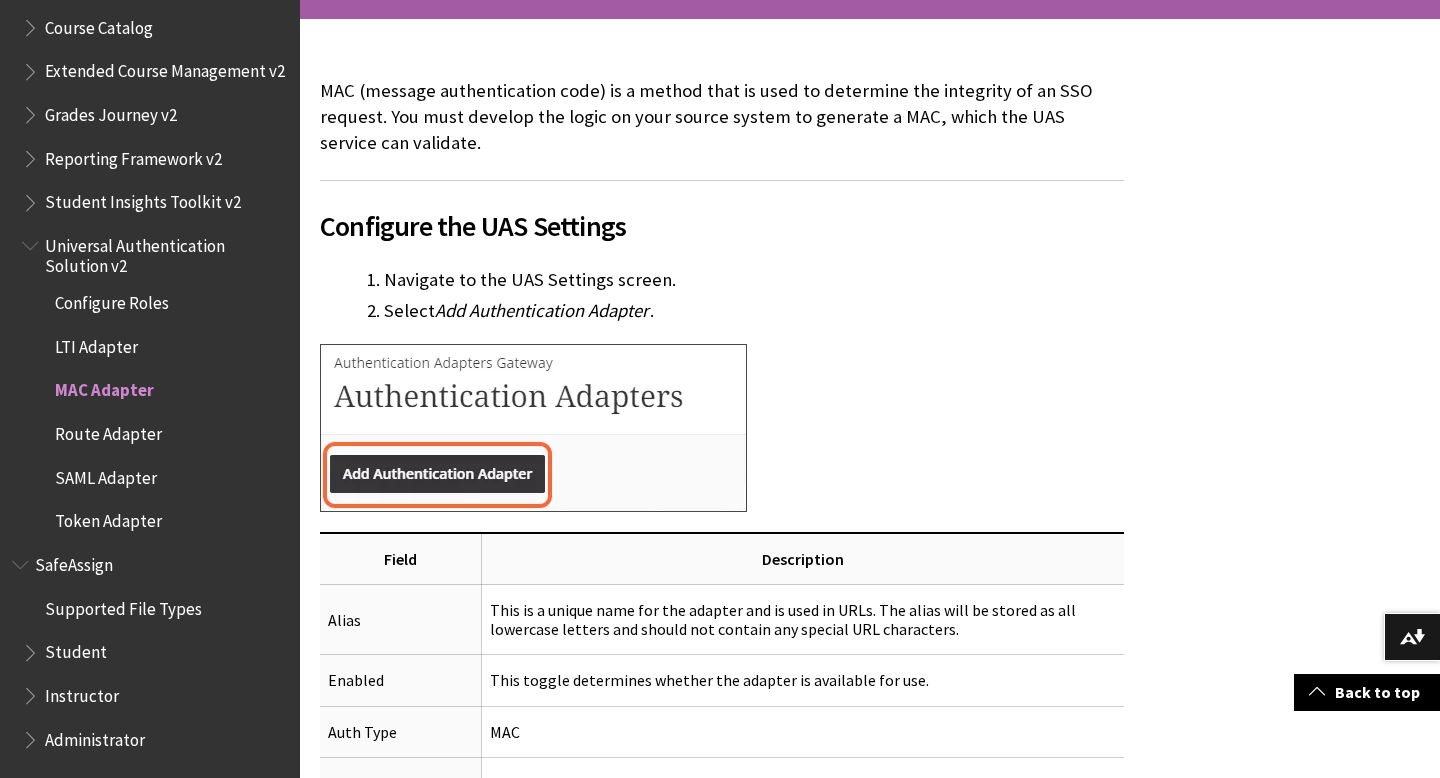 scroll, scrollTop: 400, scrollLeft: 0, axis: vertical 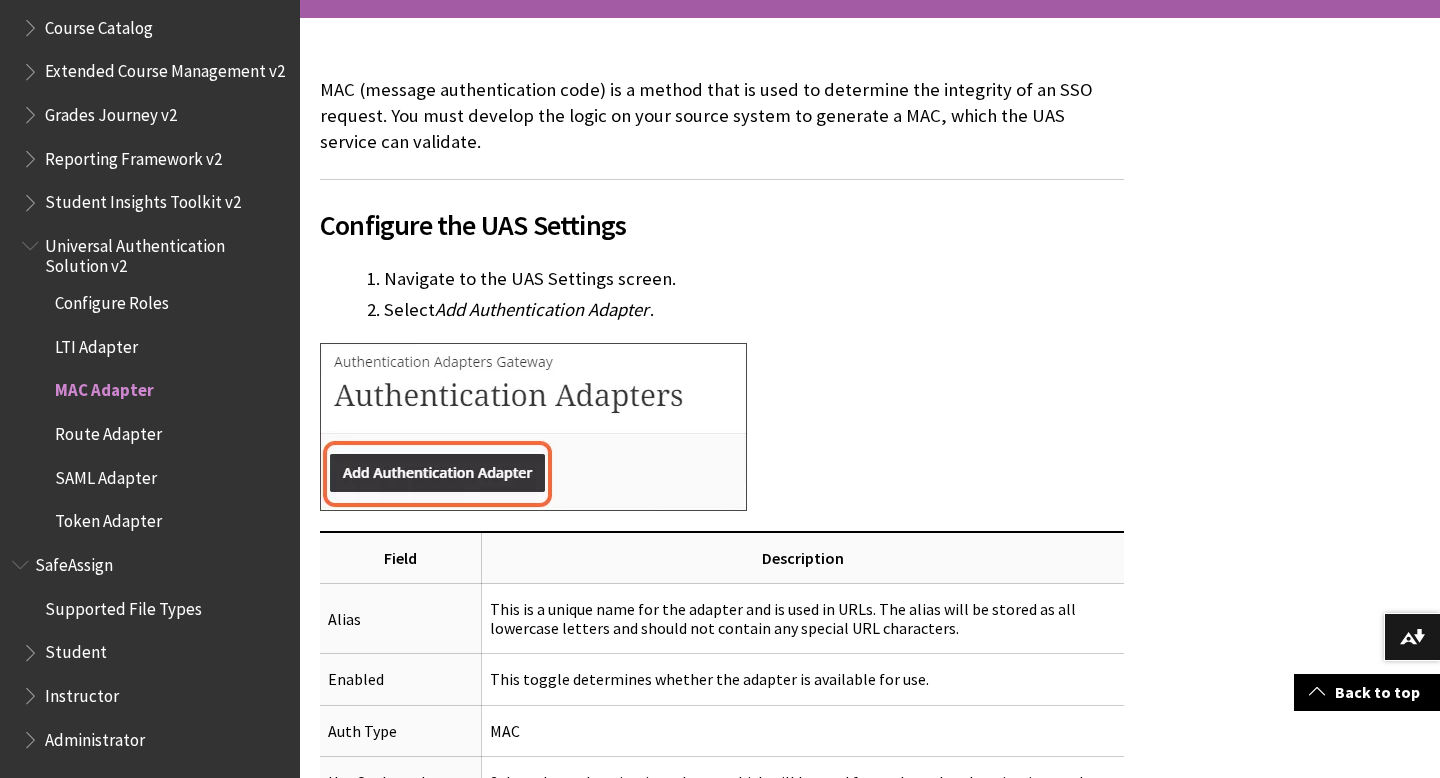 click at bounding box center [670, 429] 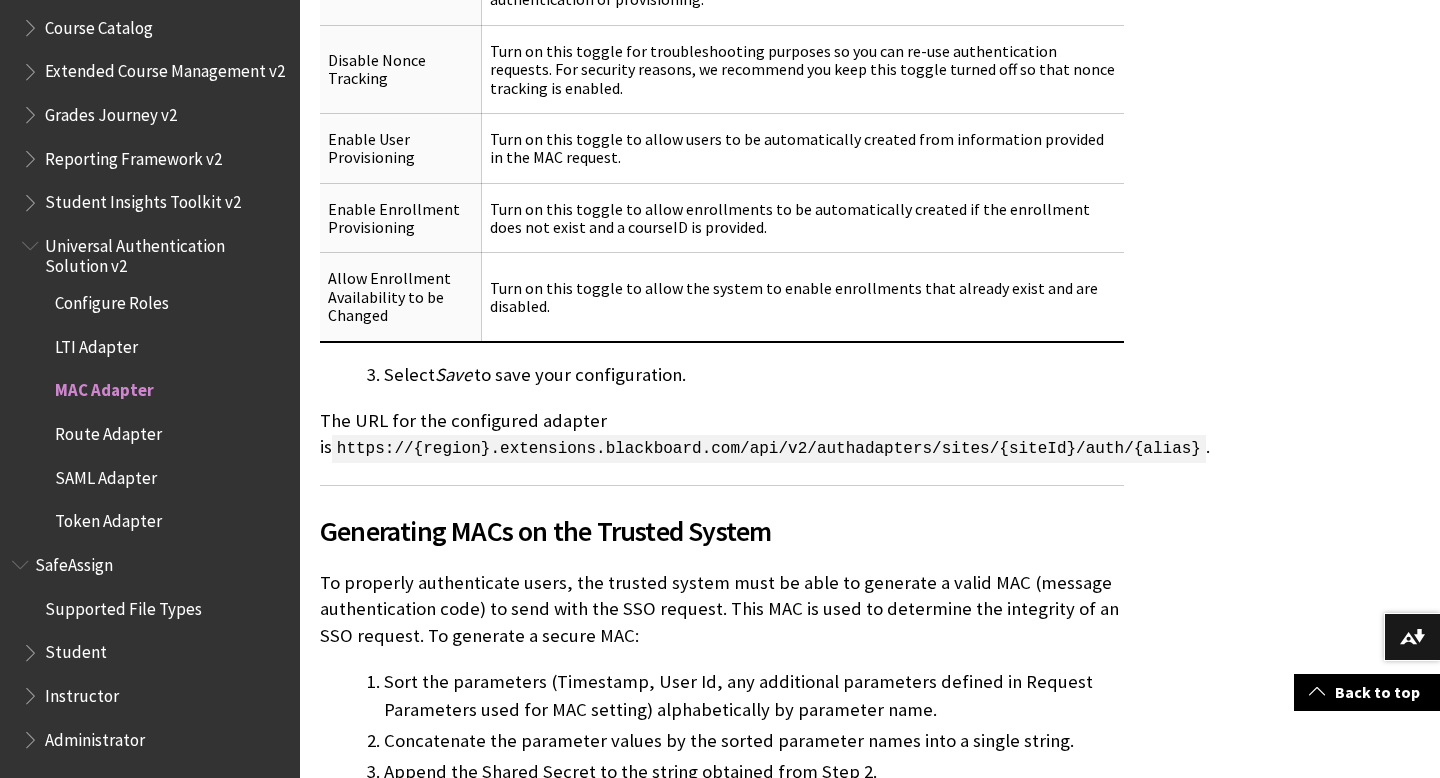 scroll, scrollTop: 2440, scrollLeft: 0, axis: vertical 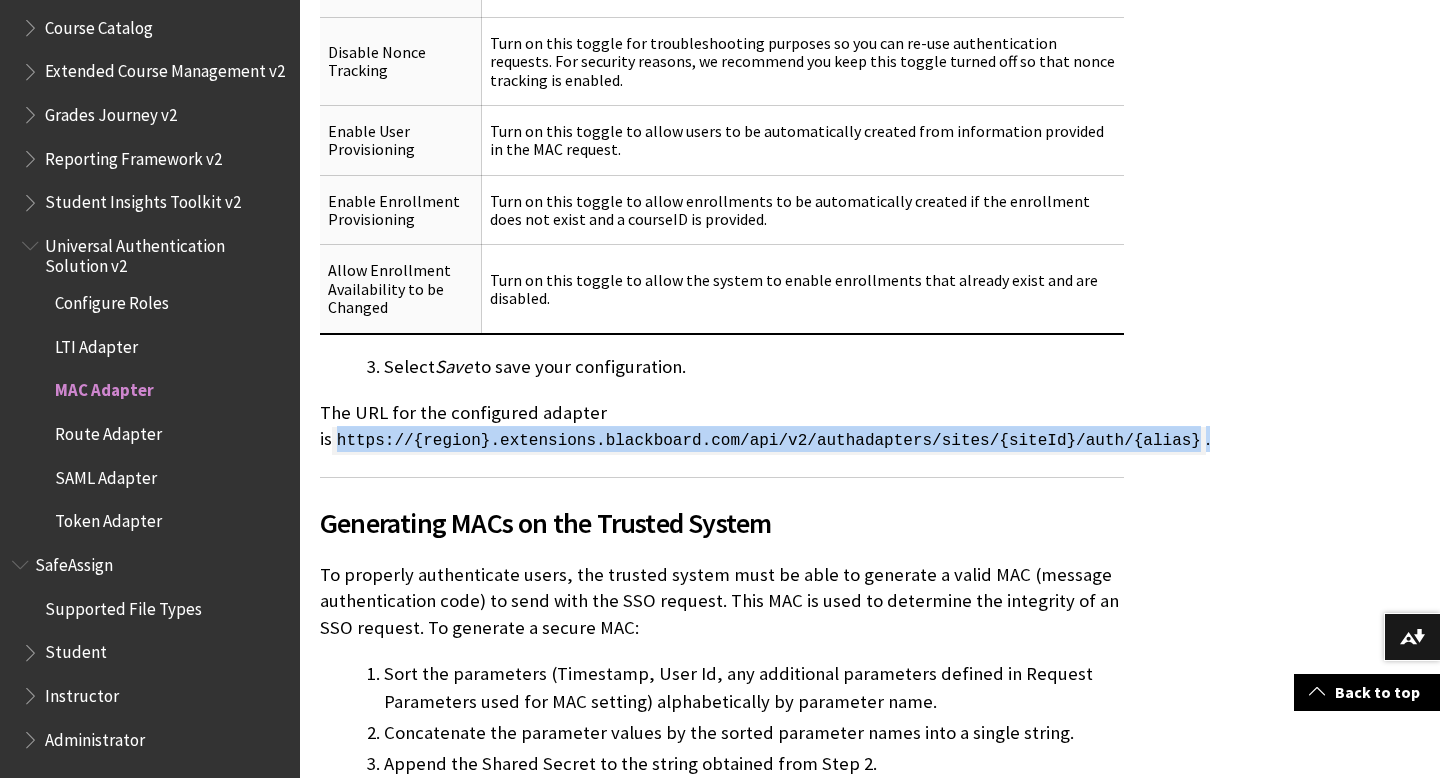 drag, startPoint x: 326, startPoint y: 439, endPoint x: 821, endPoint y: 480, distance: 496.69507 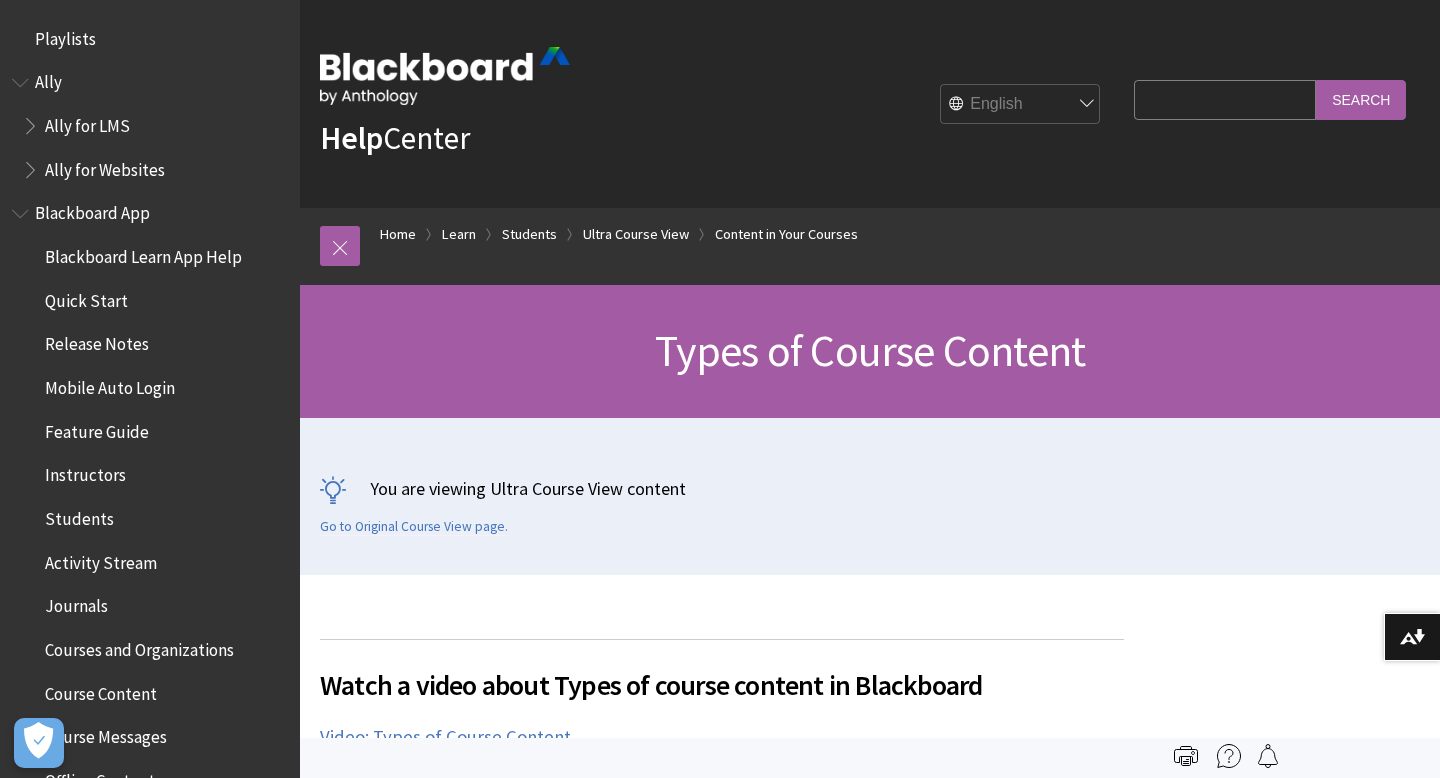 scroll, scrollTop: 1312, scrollLeft: 0, axis: vertical 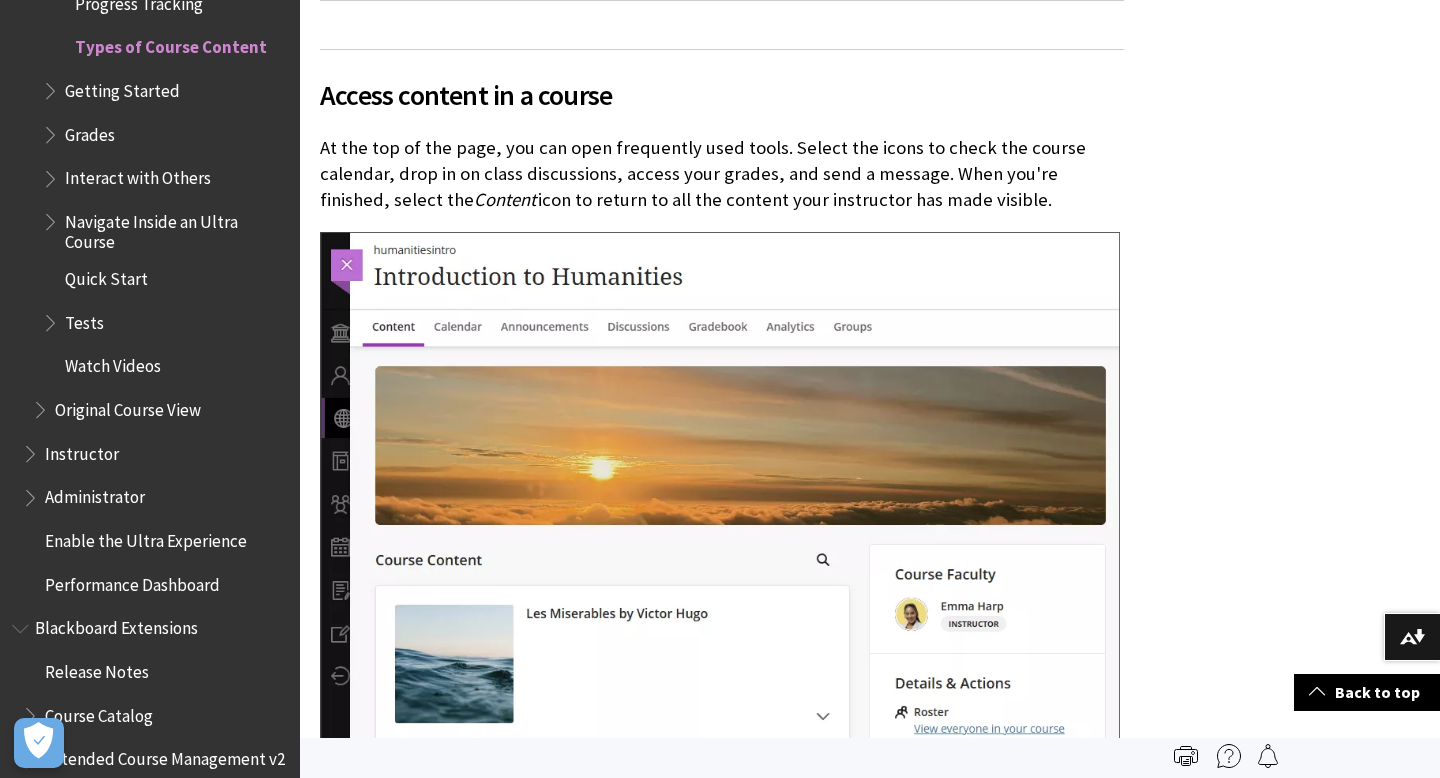 click on "Watch a video about Types of course content in Blackboard The following narrated video provides a visual and auditory representation of some of the information included on this page. For a detailed description of what is portrayed in the video,  open the video on Vimeo Video: Types of Course Content
Access content in a course At the top of the page, you can open frequently used tools. Select the icons to check the course calendar, drop in on class discussions, access your grades, and send a message. When you're finished, select the  Content  icon to return to all the content your instructor has made visible.
Course Content  page. Your instructor's name and picture appear. Select the  Roster" at bounding box center [722, 1079] 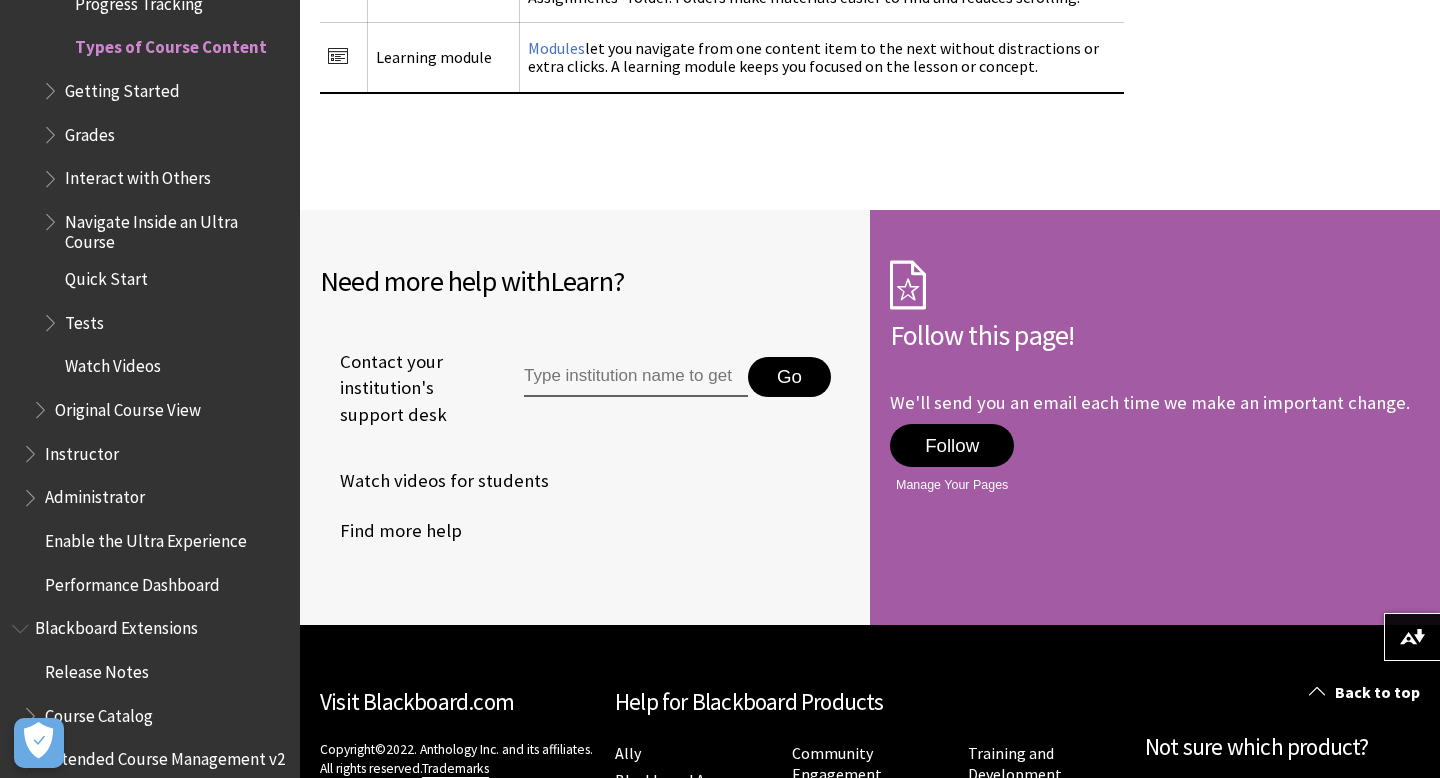 scroll, scrollTop: 4010, scrollLeft: 0, axis: vertical 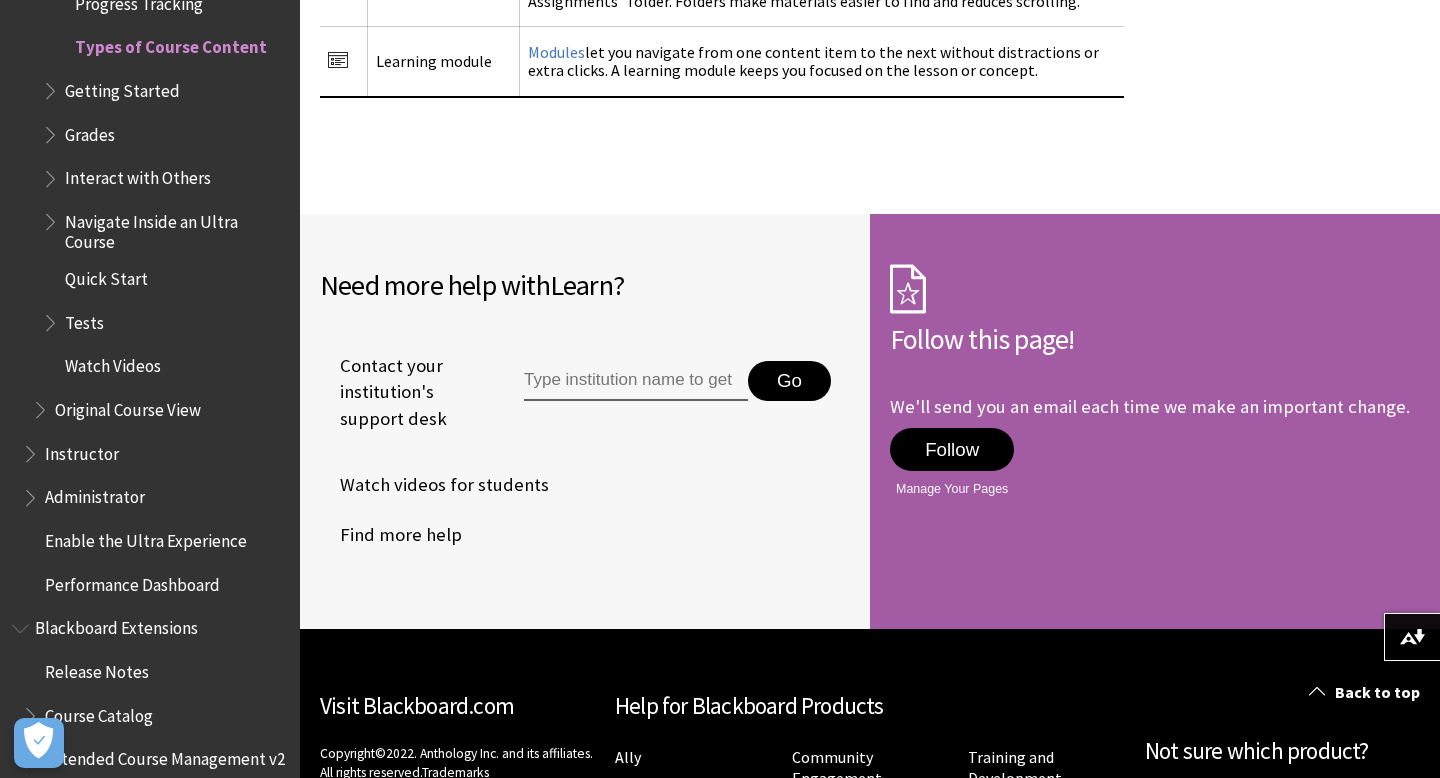 click on "Administrator" at bounding box center (95, 494) 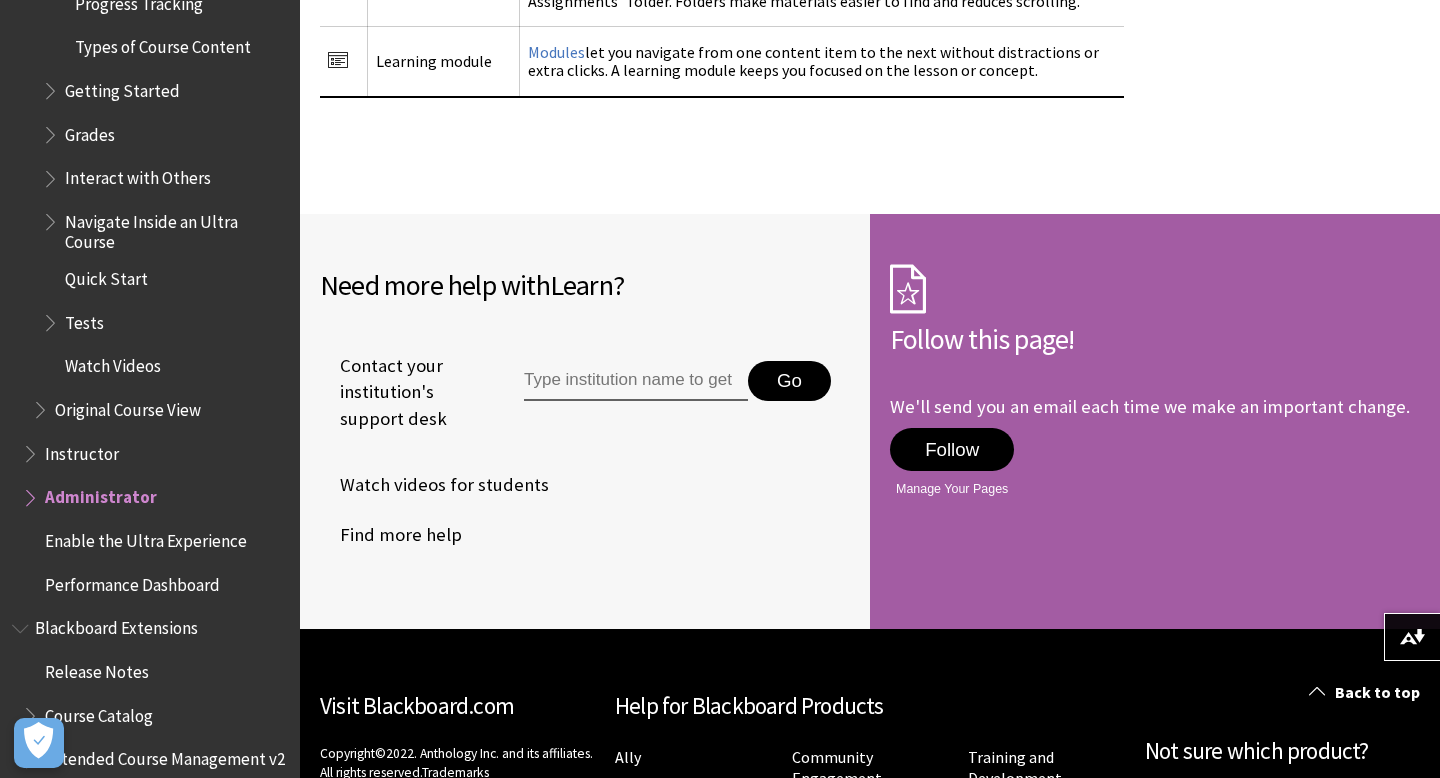 click on "Enable the Ultra Experience" at bounding box center [146, 537] 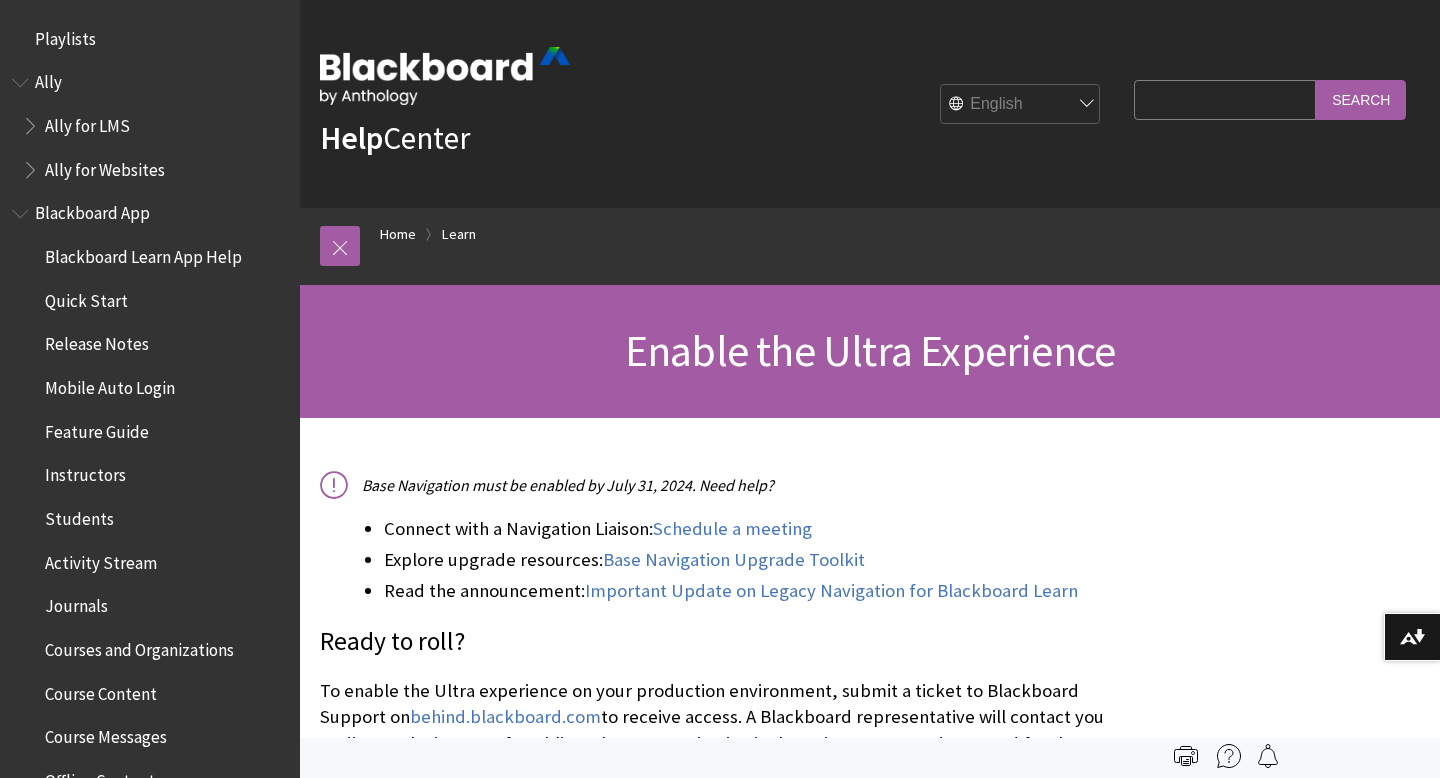 scroll, scrollTop: 0, scrollLeft: 0, axis: both 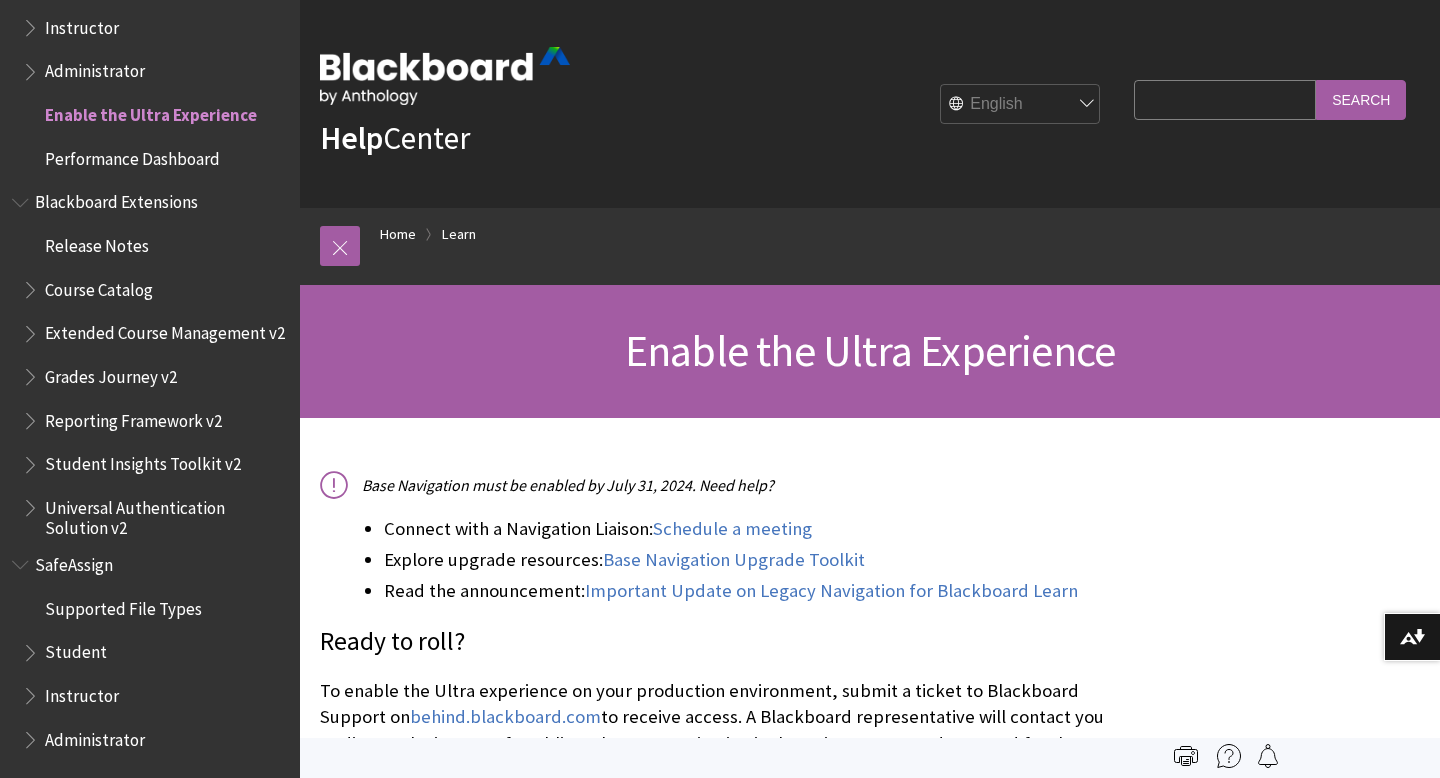 click on "Ready to roll?" at bounding box center [722, 642] 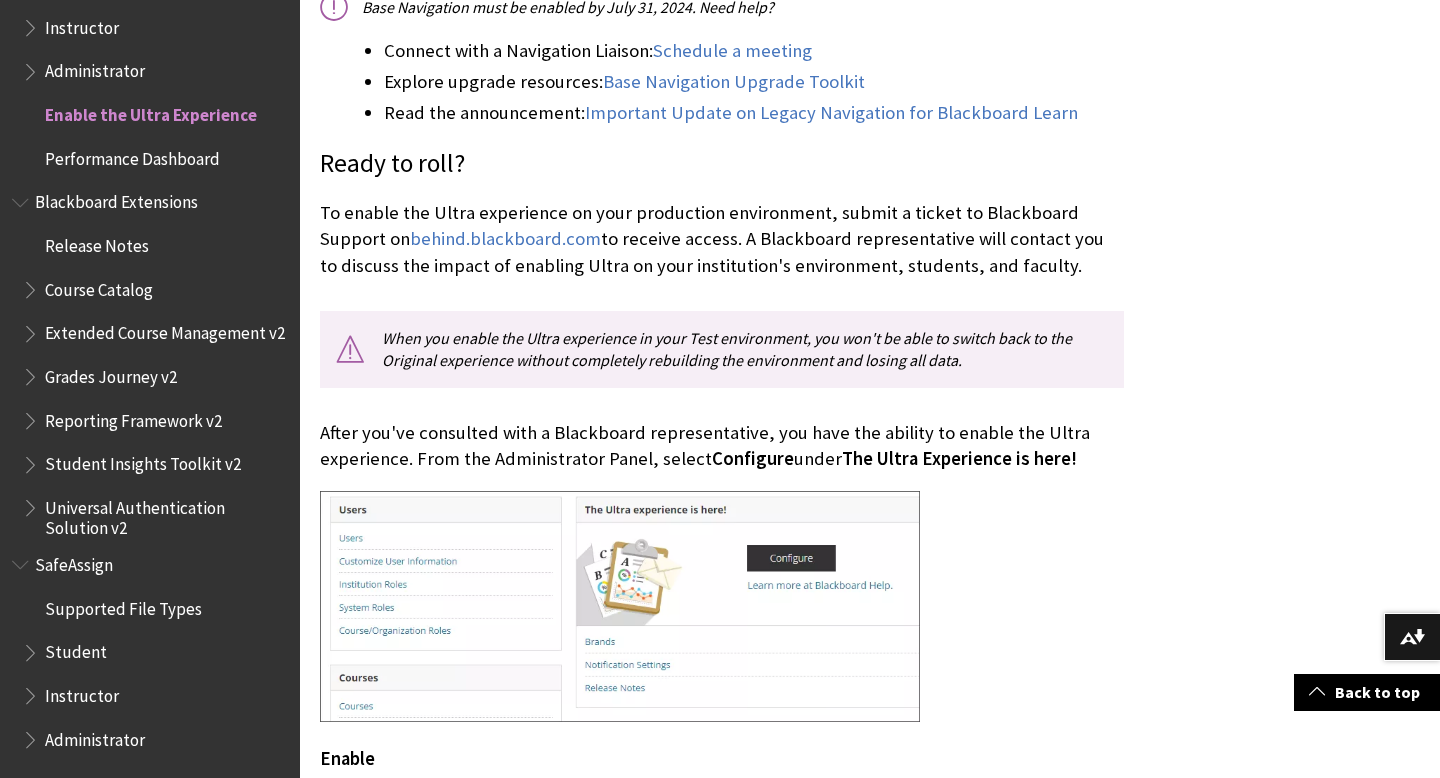 scroll, scrollTop: 480, scrollLeft: 0, axis: vertical 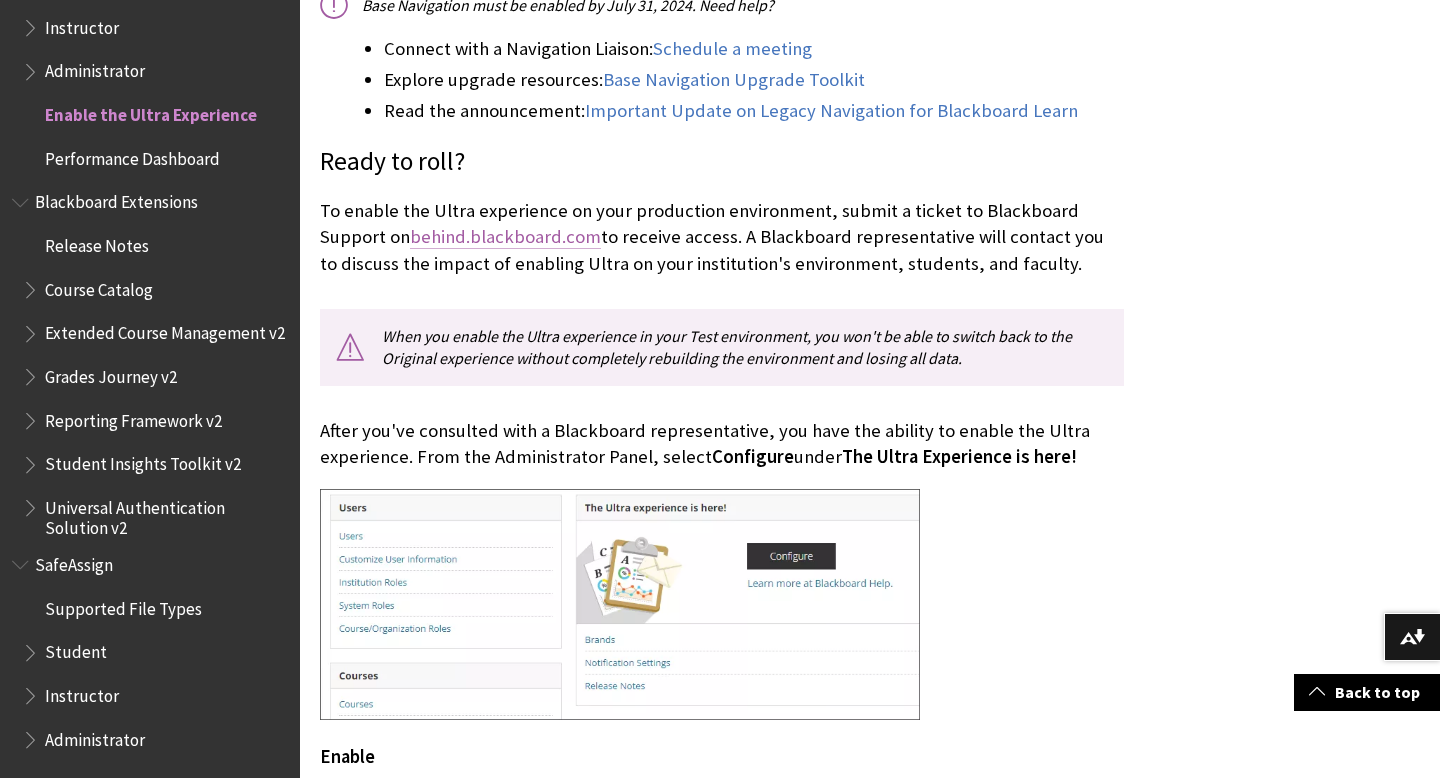 click on "behind.blackboard.com" at bounding box center (505, 237) 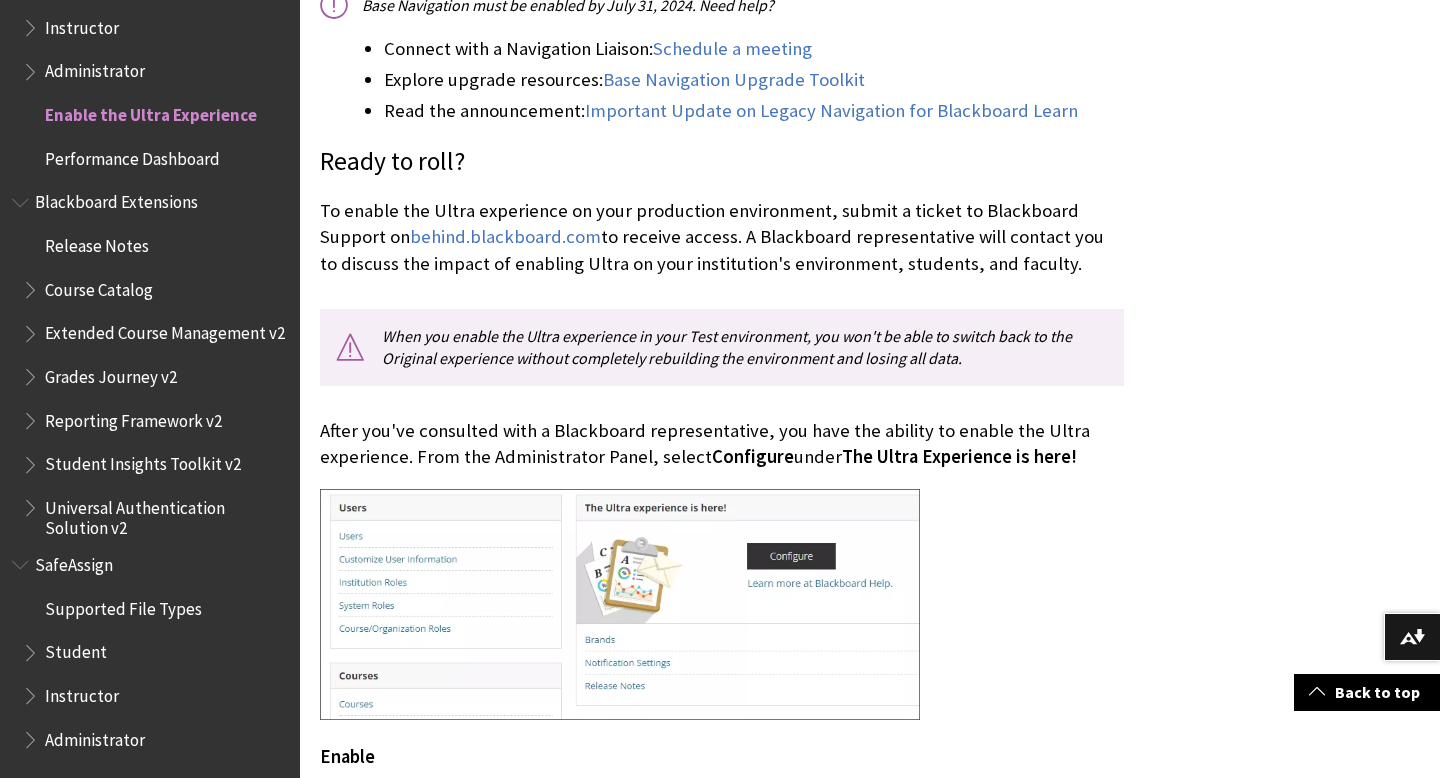 click at bounding box center [722, 607] 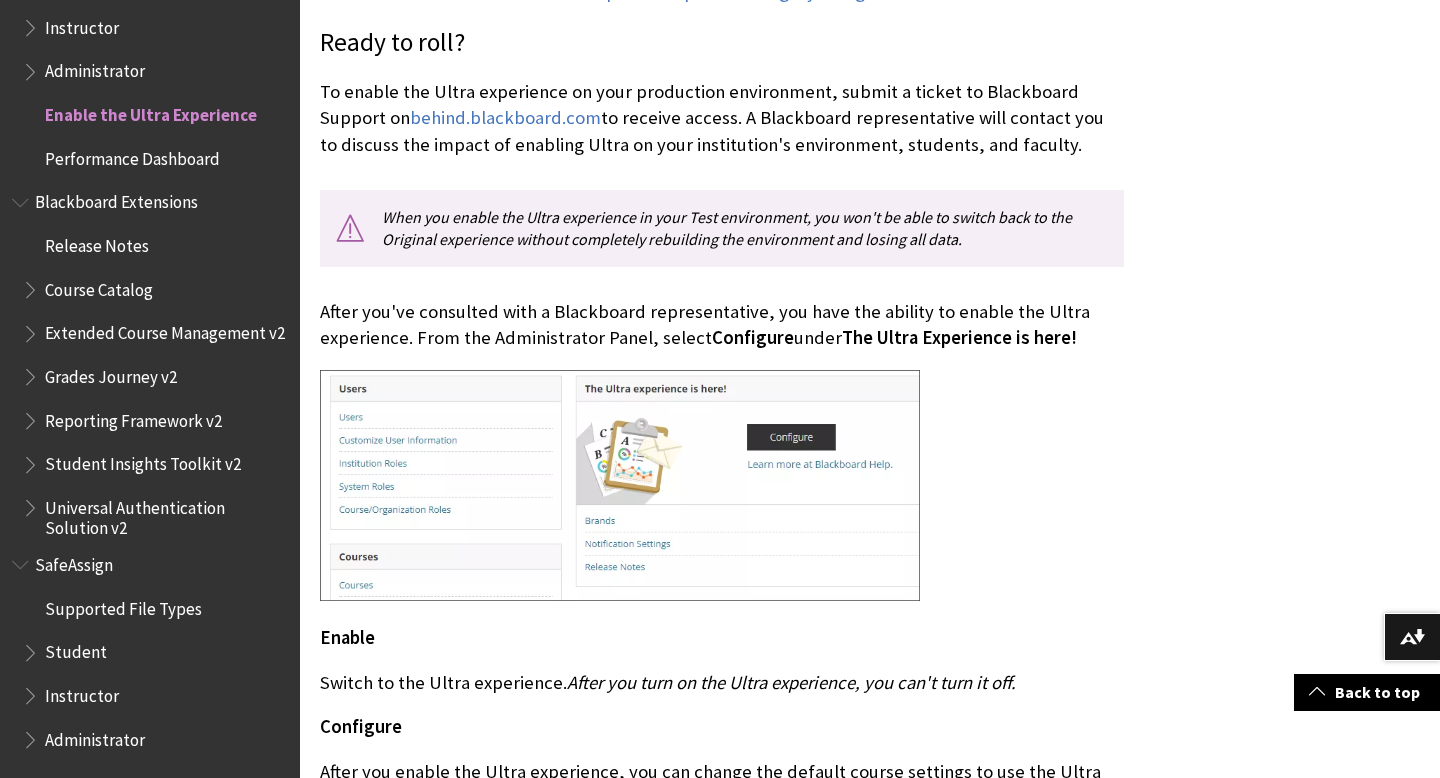 scroll, scrollTop: 600, scrollLeft: 0, axis: vertical 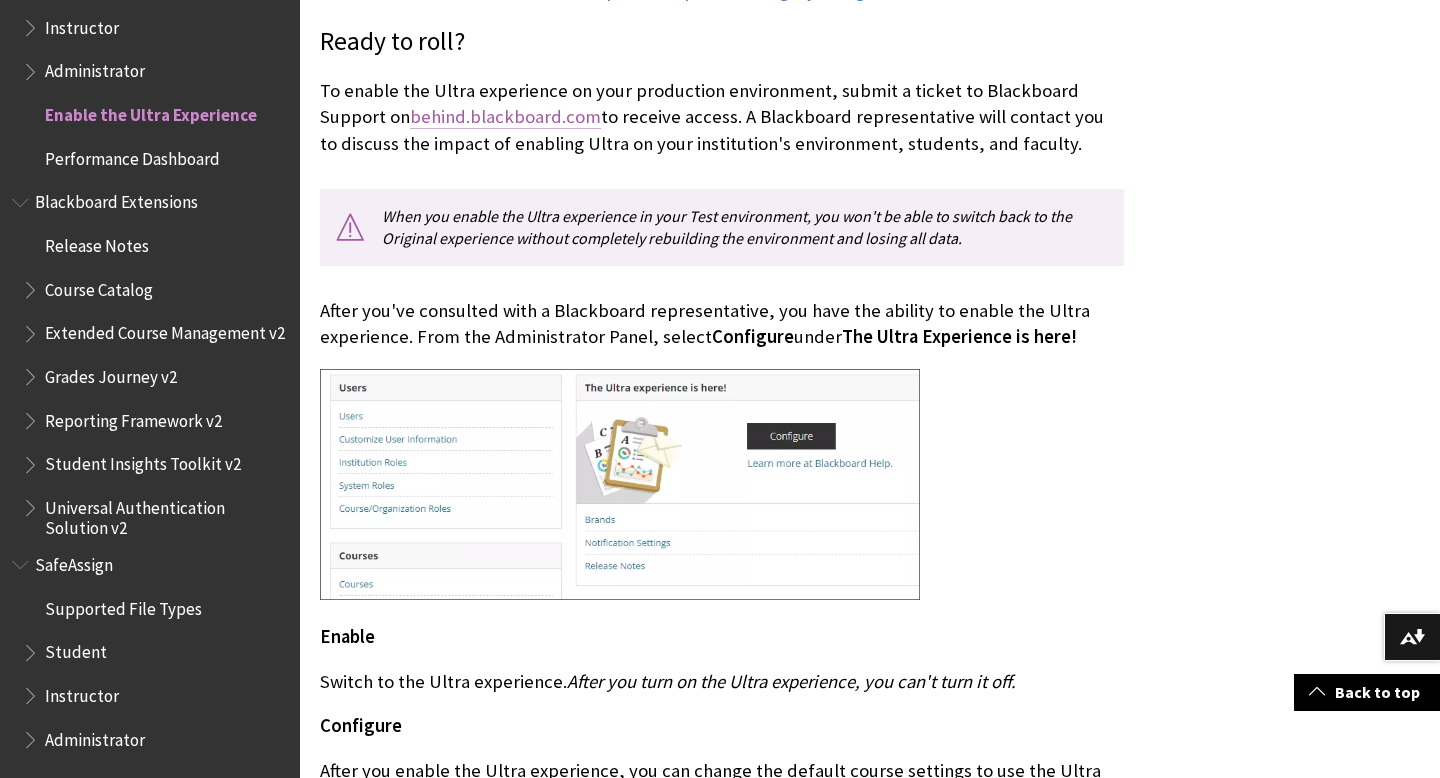 click on "behind.blackboard.com" at bounding box center (505, 117) 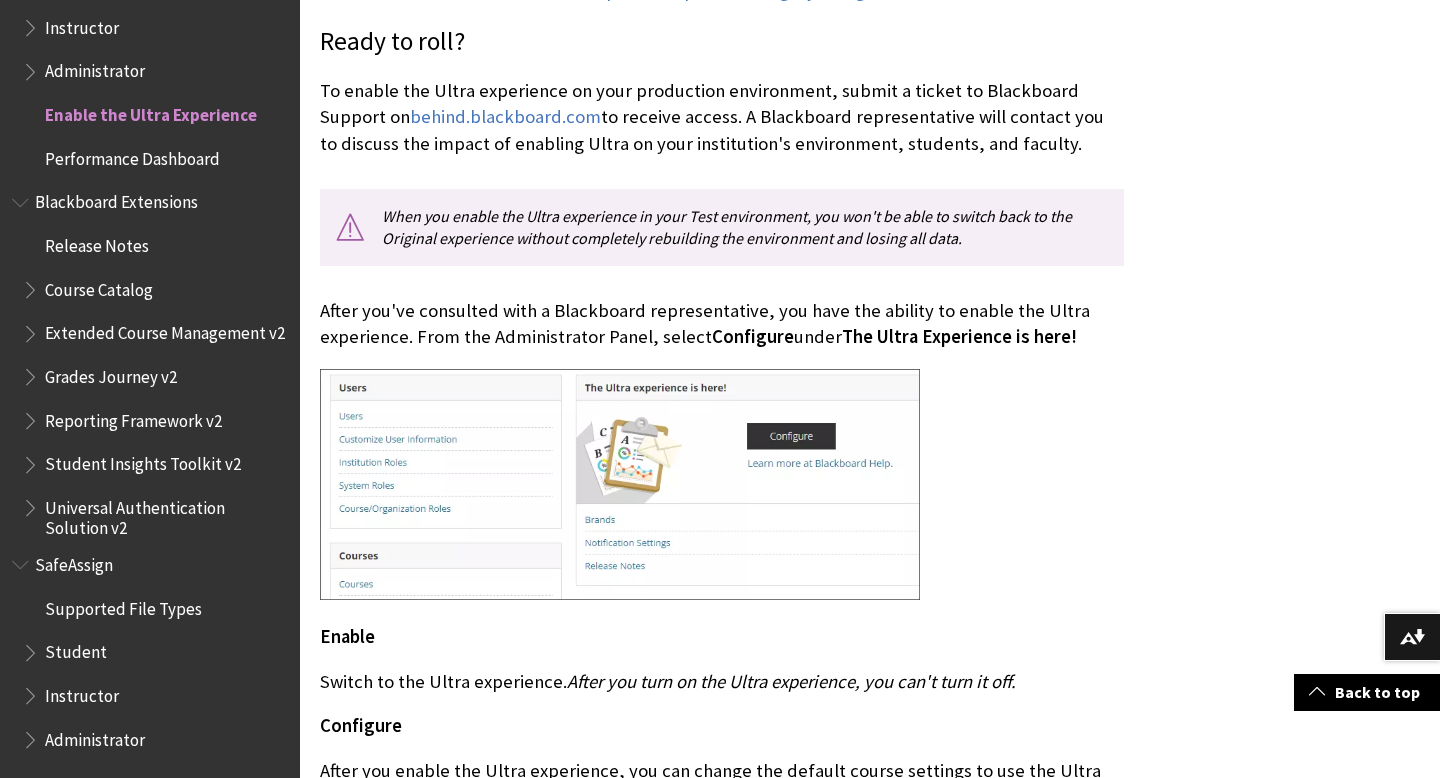 click at bounding box center (722, 487) 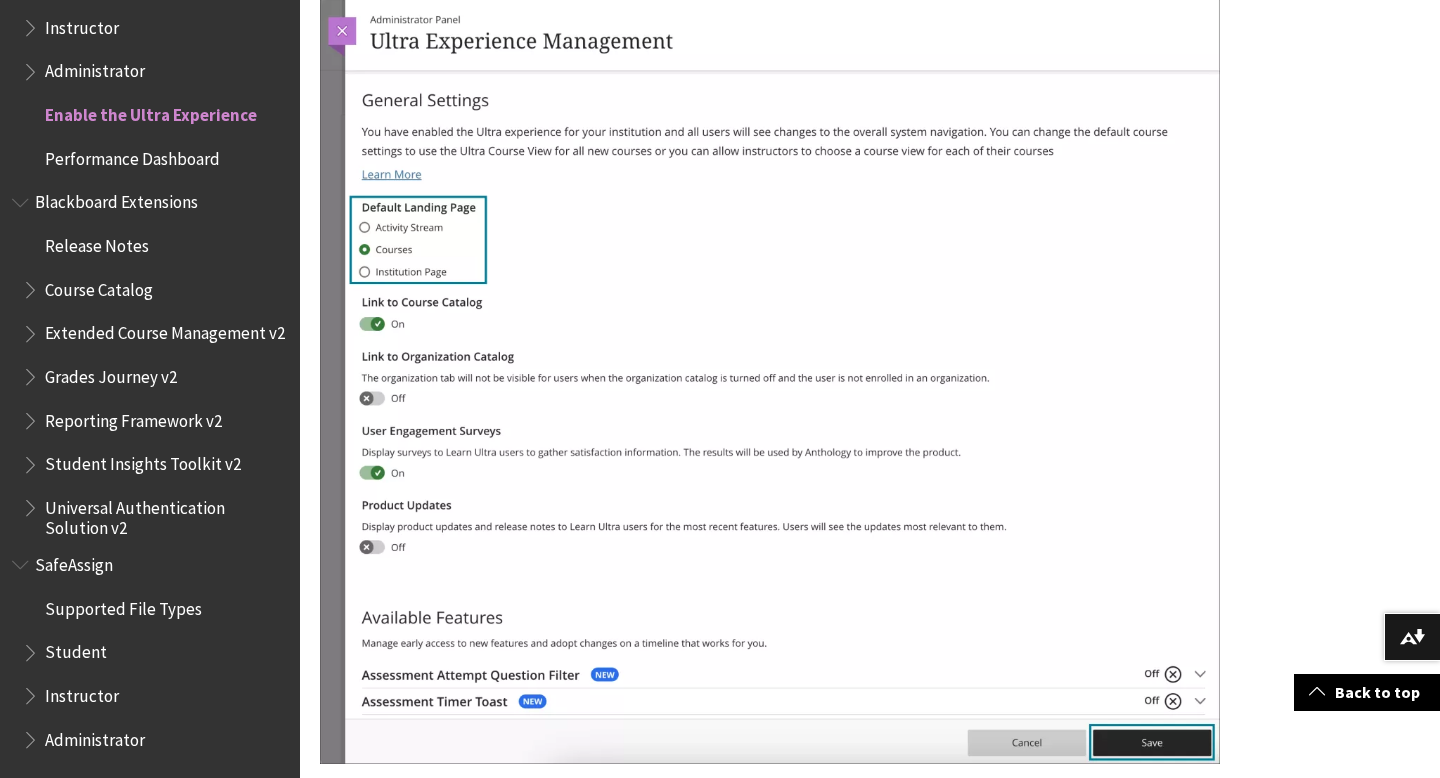 scroll, scrollTop: 2200, scrollLeft: 0, axis: vertical 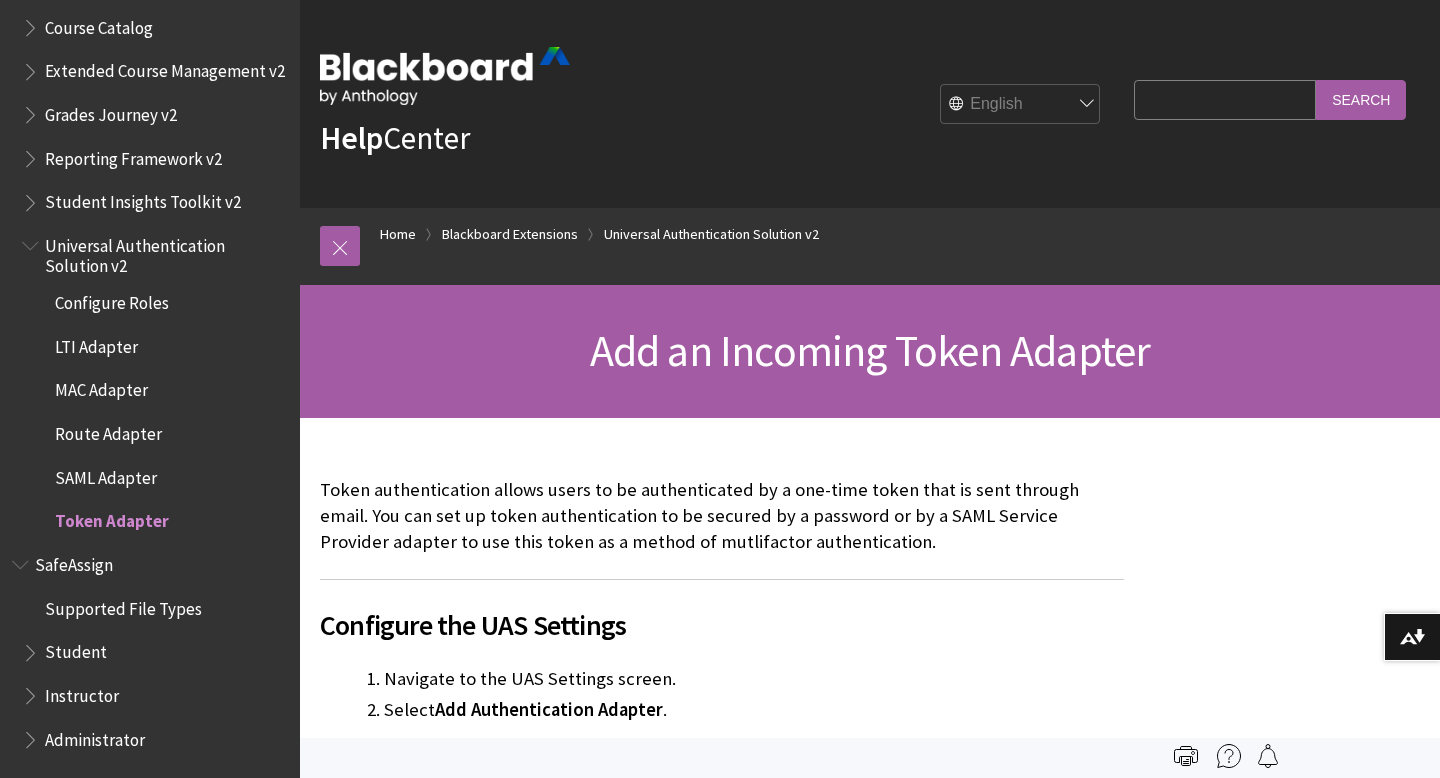 click on "Token authentication allows users to be authenticated by a one-time token that is sent through email. You can set up token authentication to be secured by a password or by a SAML Service Provider adapter to use this token as a method of mutlifactor authentication." at bounding box center (722, 516) 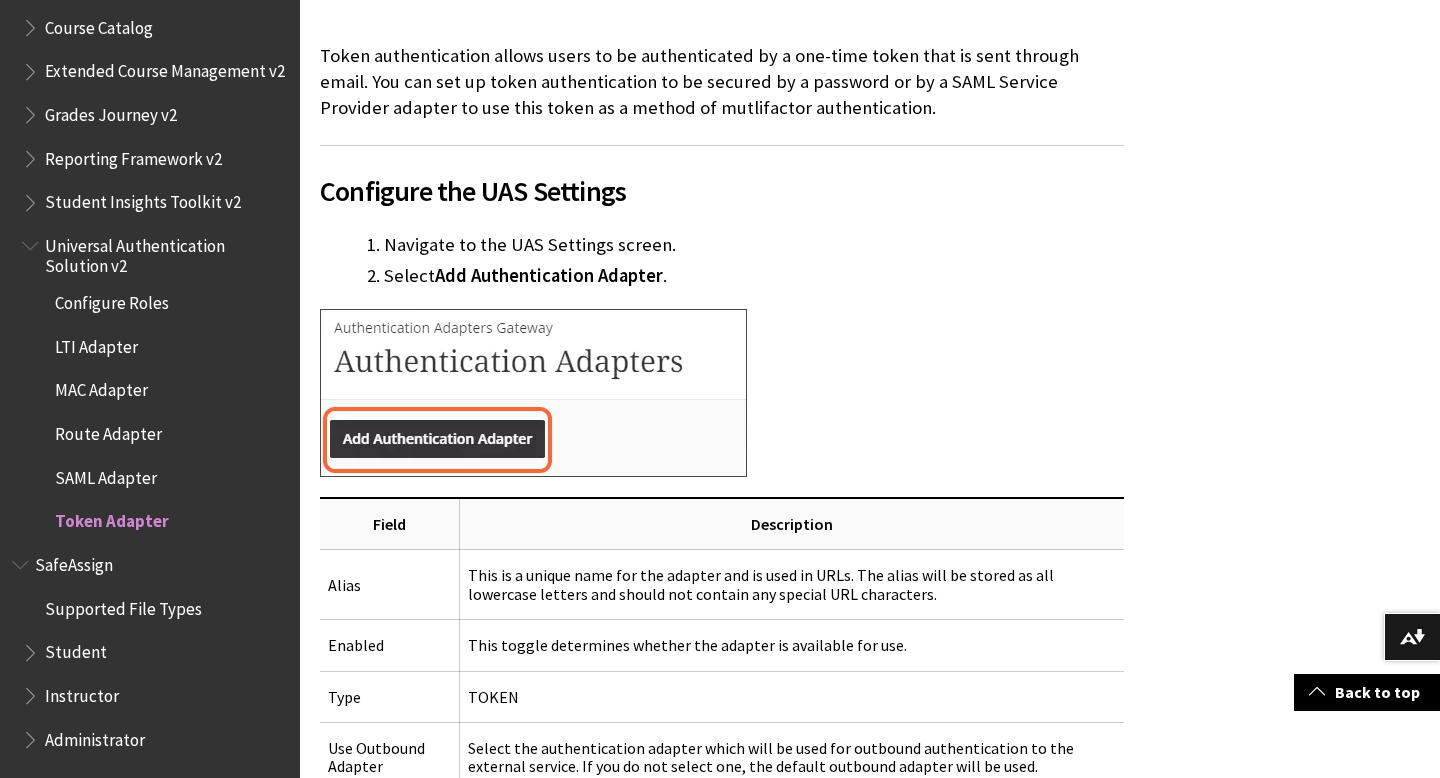 scroll, scrollTop: 440, scrollLeft: 0, axis: vertical 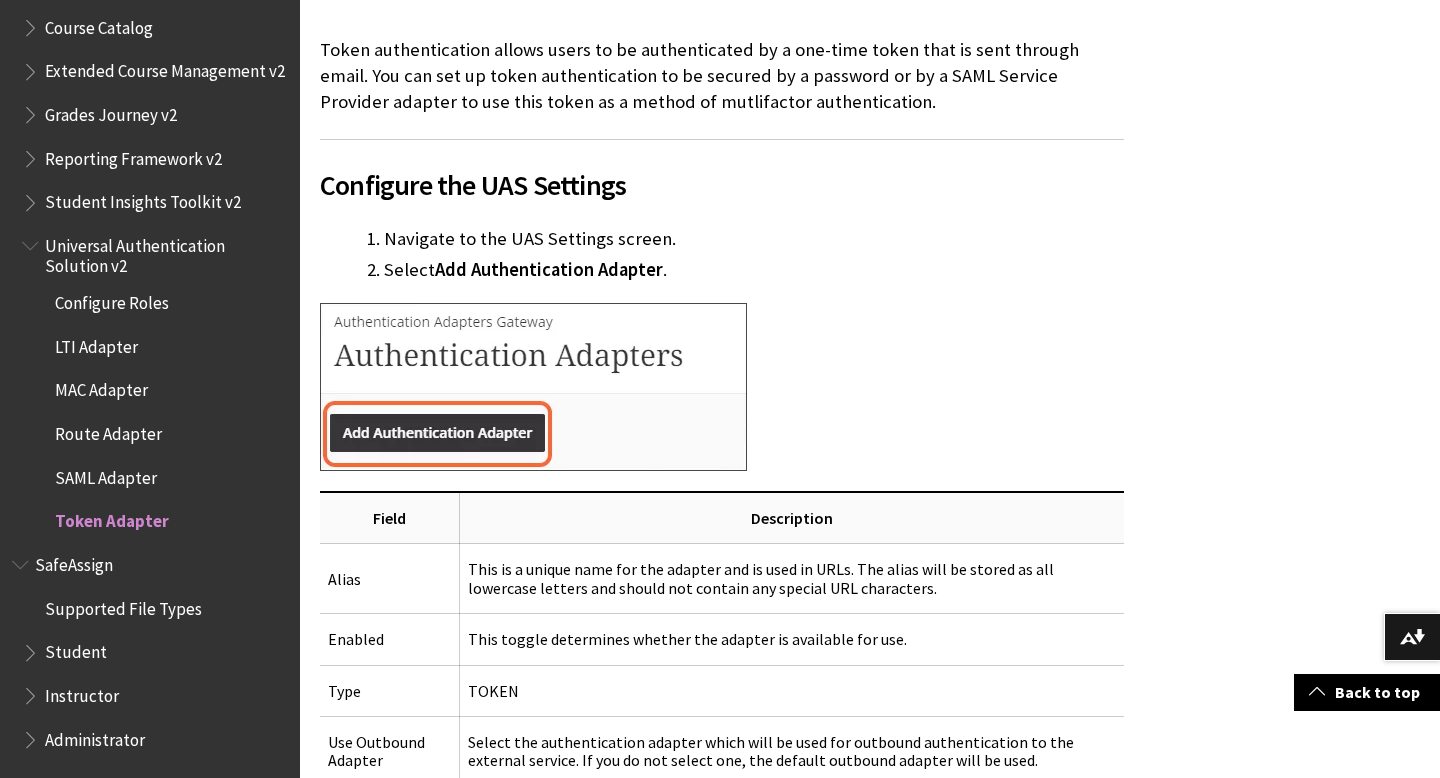 click at bounding box center [533, 387] 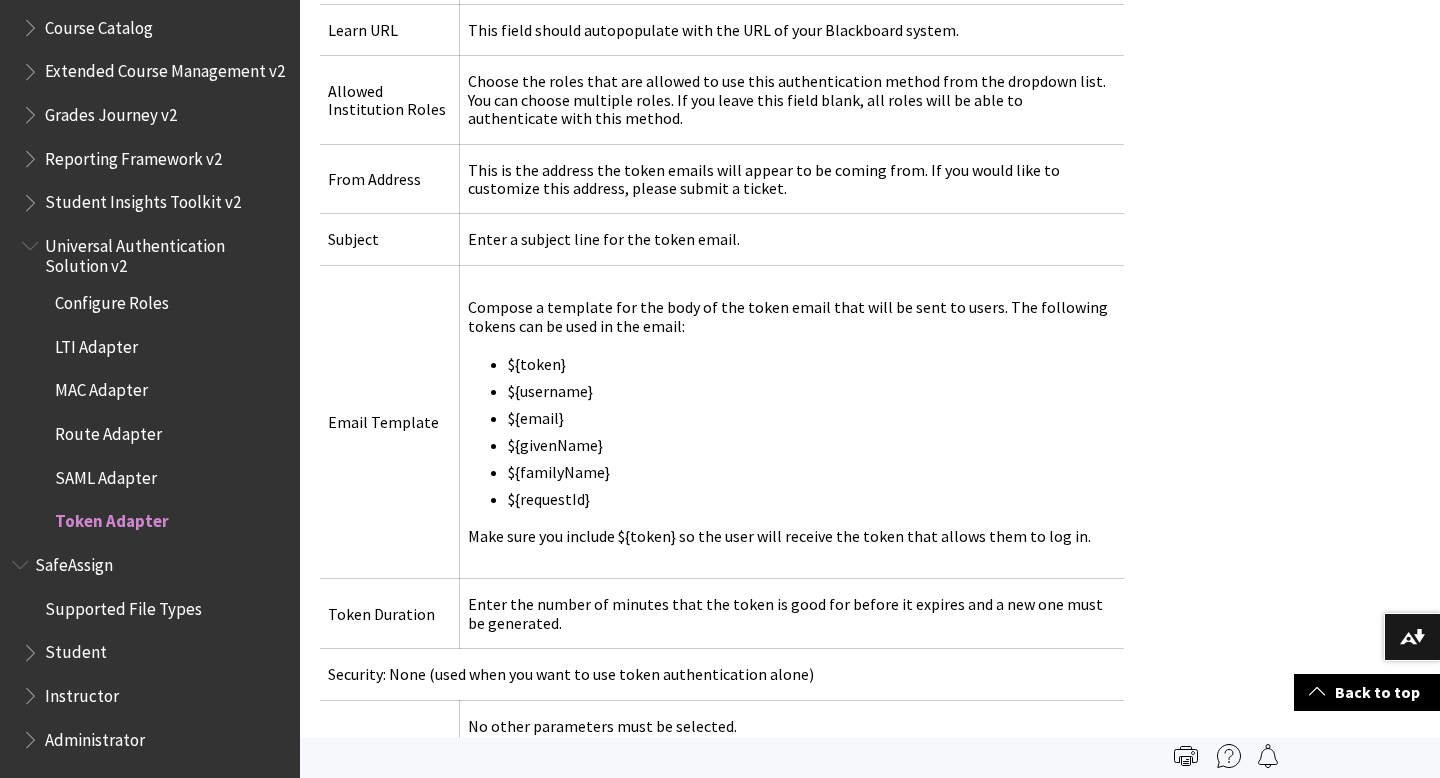 scroll, scrollTop: 1600, scrollLeft: 0, axis: vertical 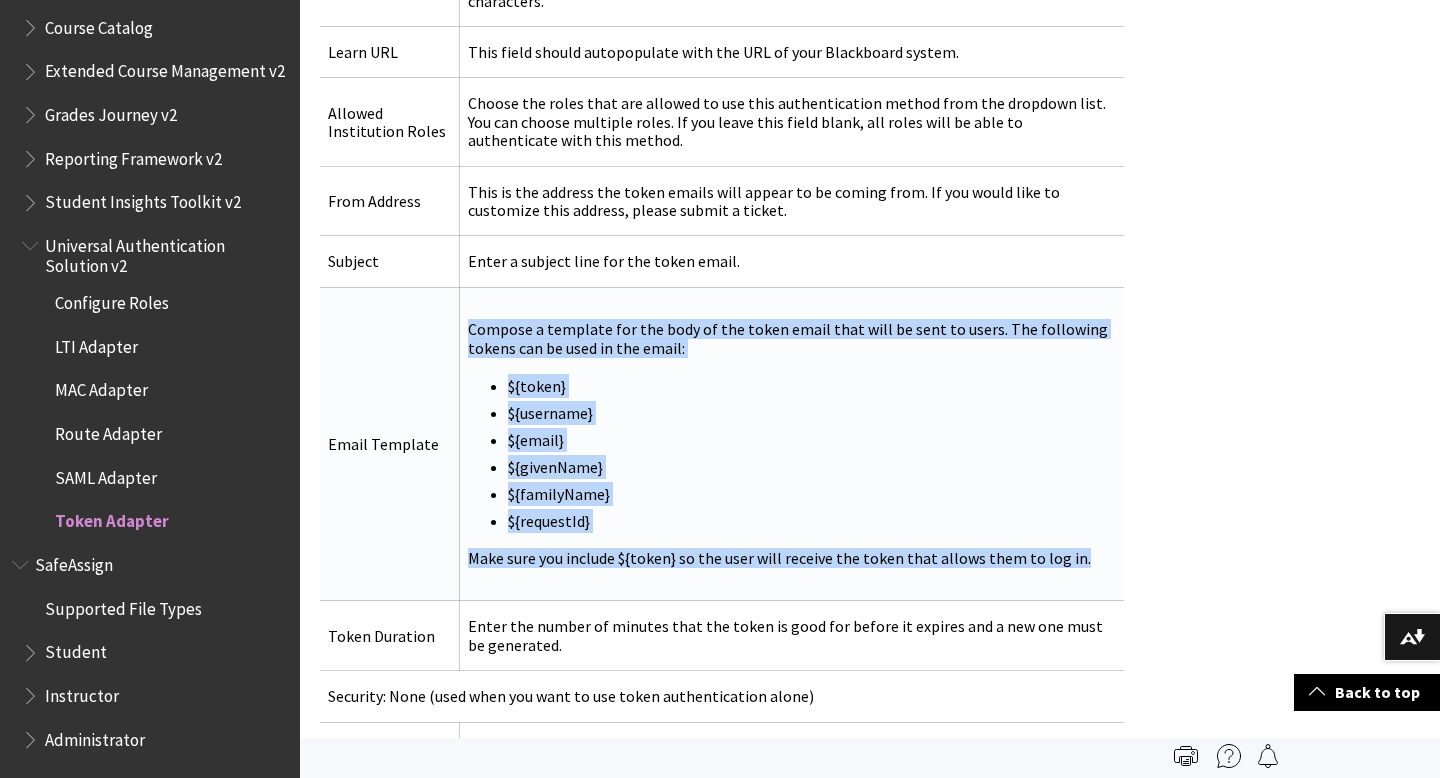 drag, startPoint x: 467, startPoint y: 327, endPoint x: 961, endPoint y: 573, distance: 551.8623 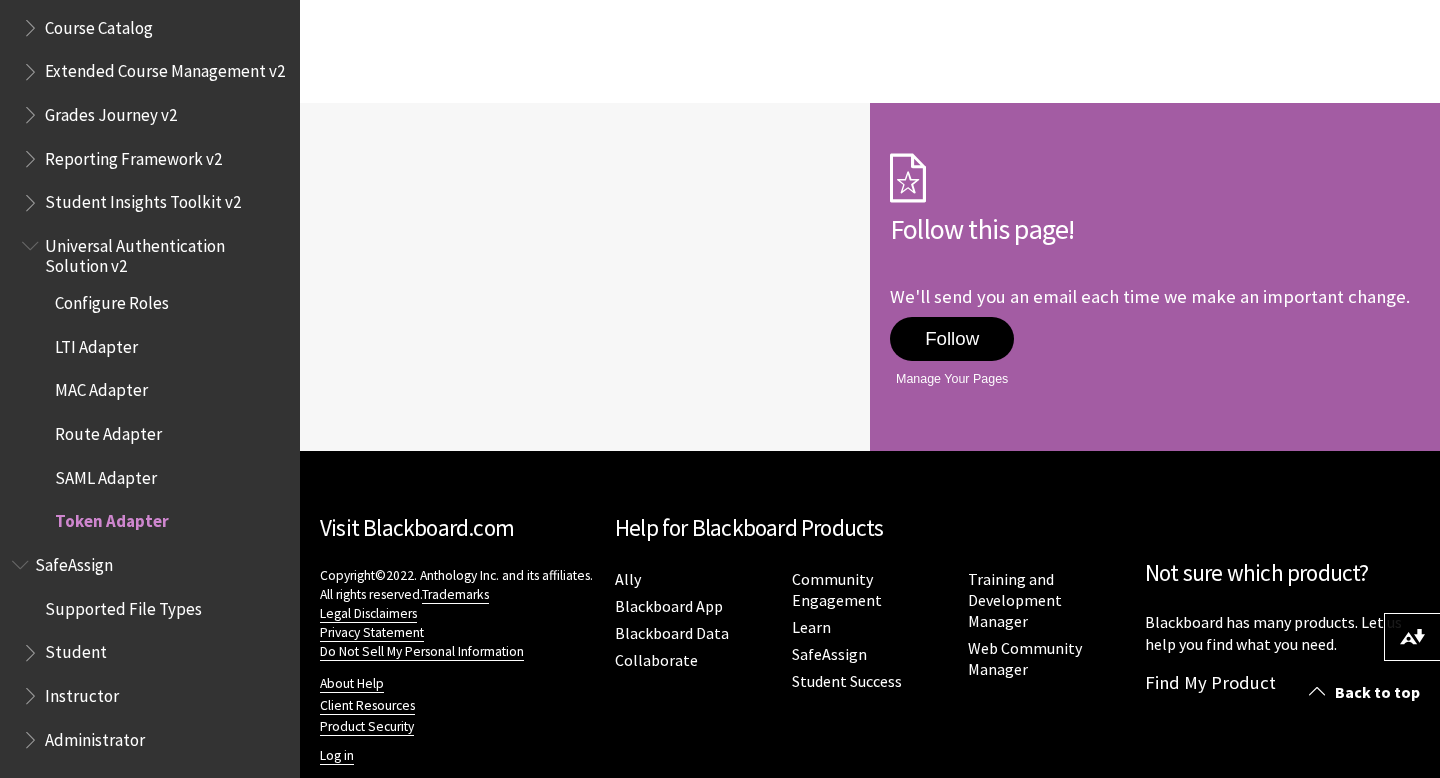 scroll, scrollTop: 3334, scrollLeft: 0, axis: vertical 